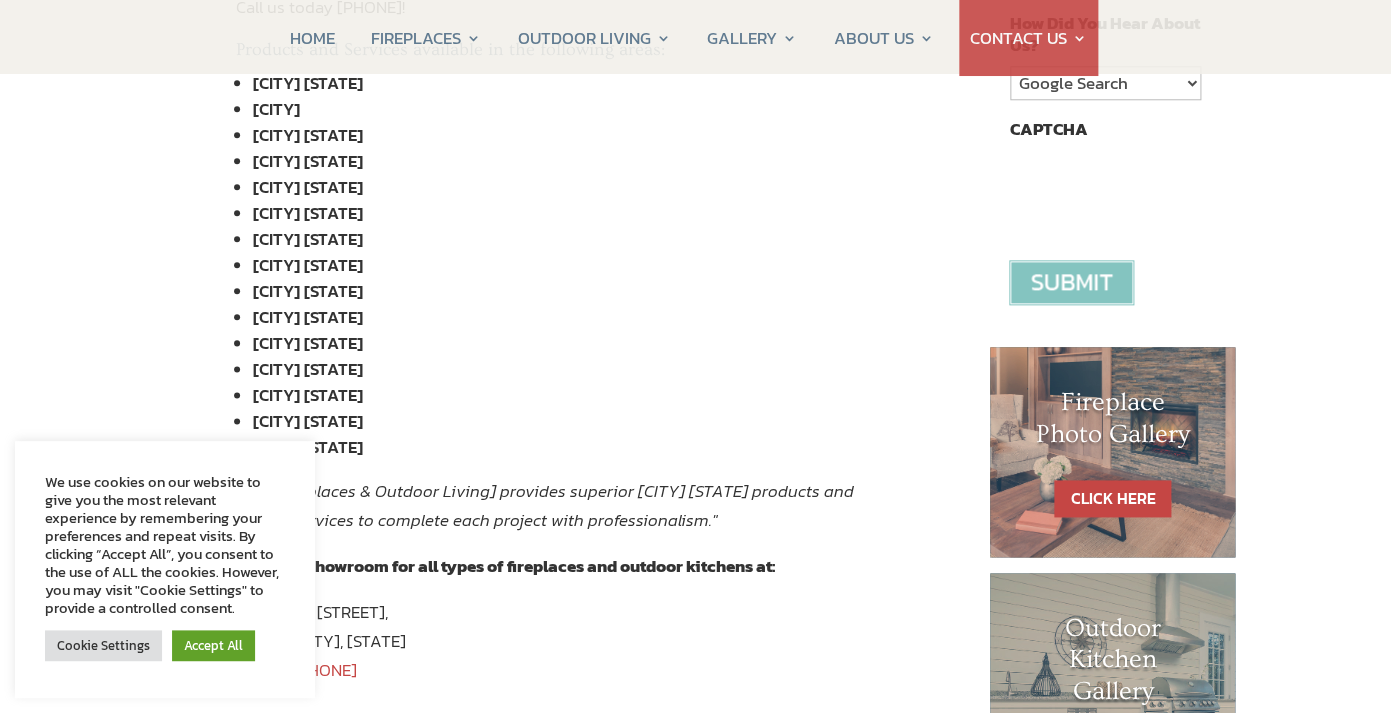 scroll, scrollTop: 687, scrollLeft: 0, axis: vertical 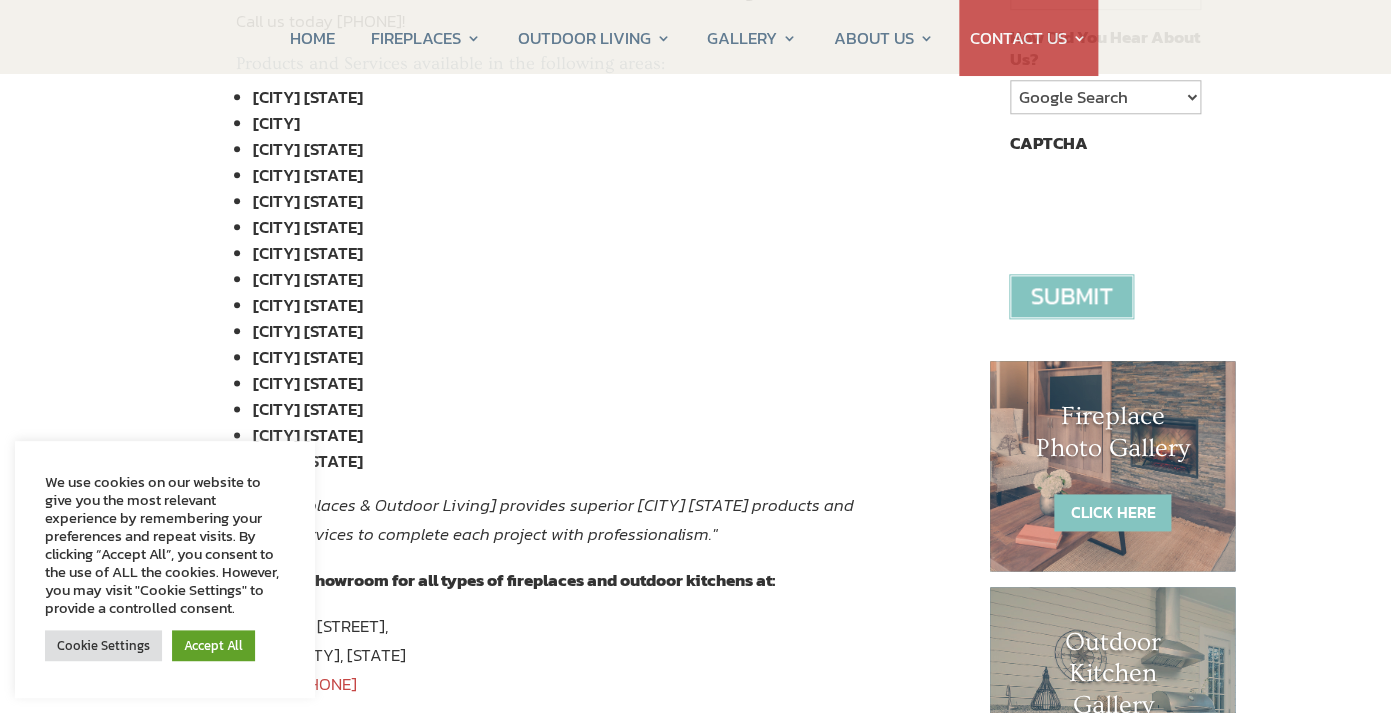 click on "CLICK HERE" at bounding box center (1112, 512) 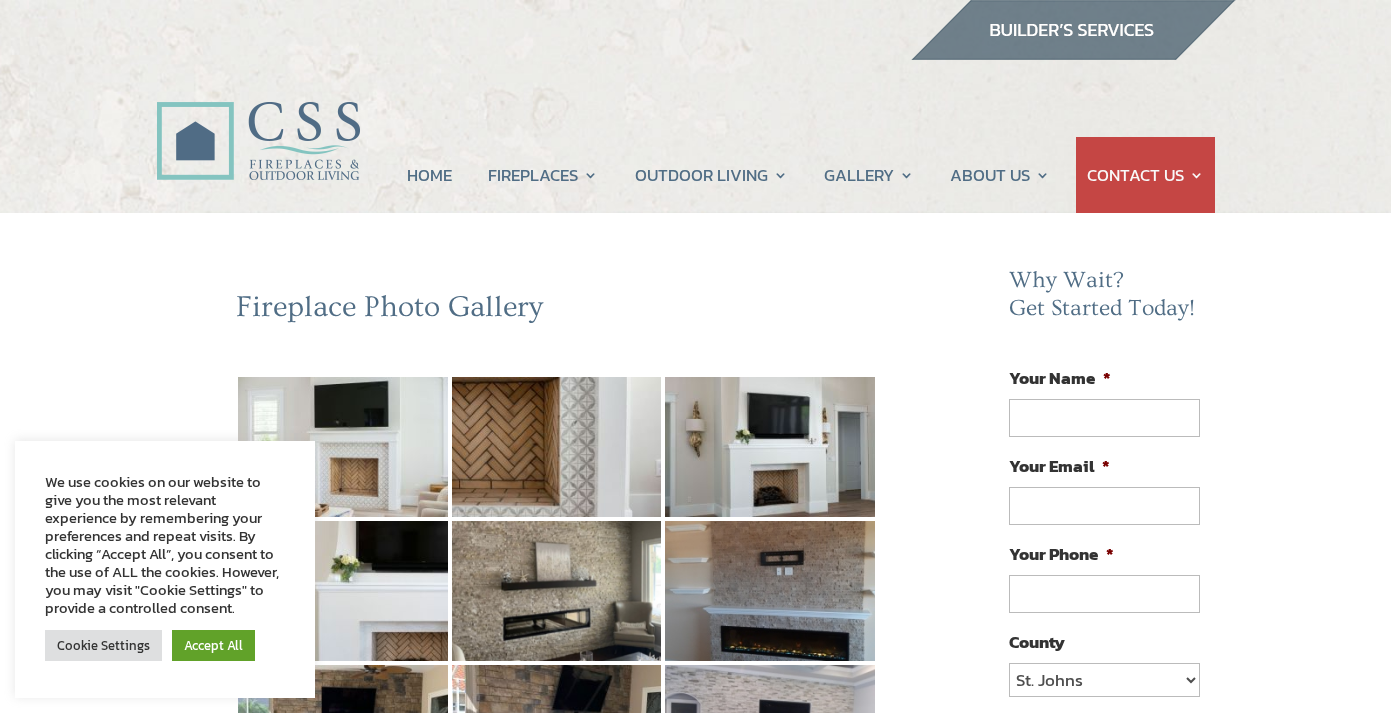 scroll, scrollTop: 0, scrollLeft: 0, axis: both 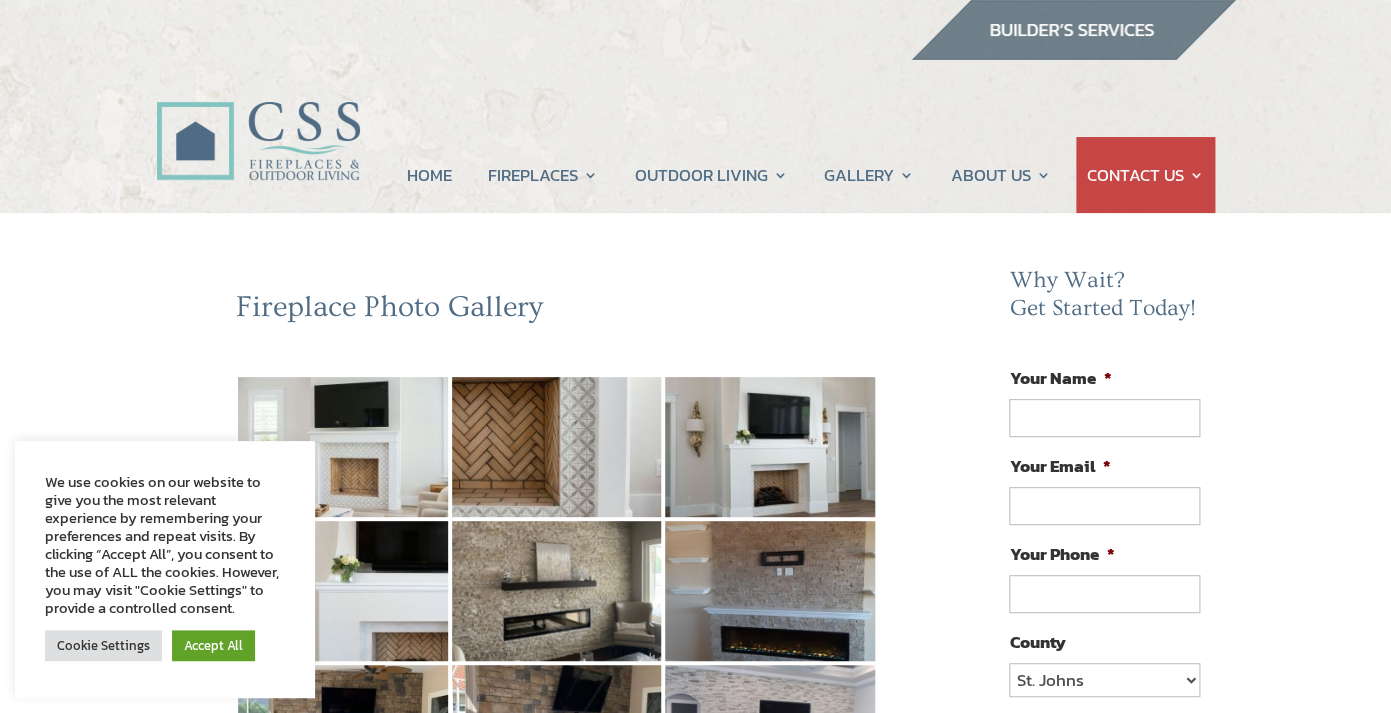 click on "We use cookies on our website to give you the most relevant experience by remembering your preferences and repeat visits. By clicking “Accept All”, you consent to the use of ALL the cookies. However, you may visit "Cookie Settings" to provide a controlled consent. Cookie Settings Accept All" at bounding box center (165, 569) 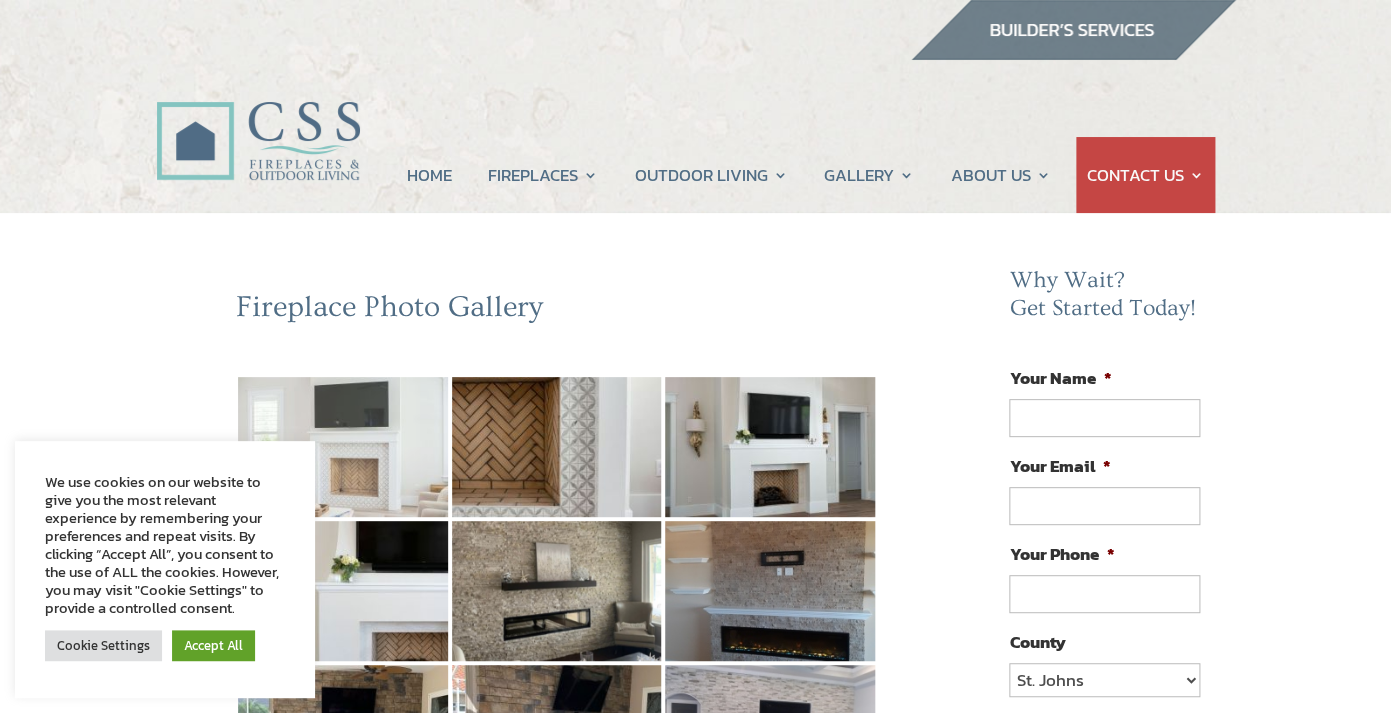 click at bounding box center (343, 447) 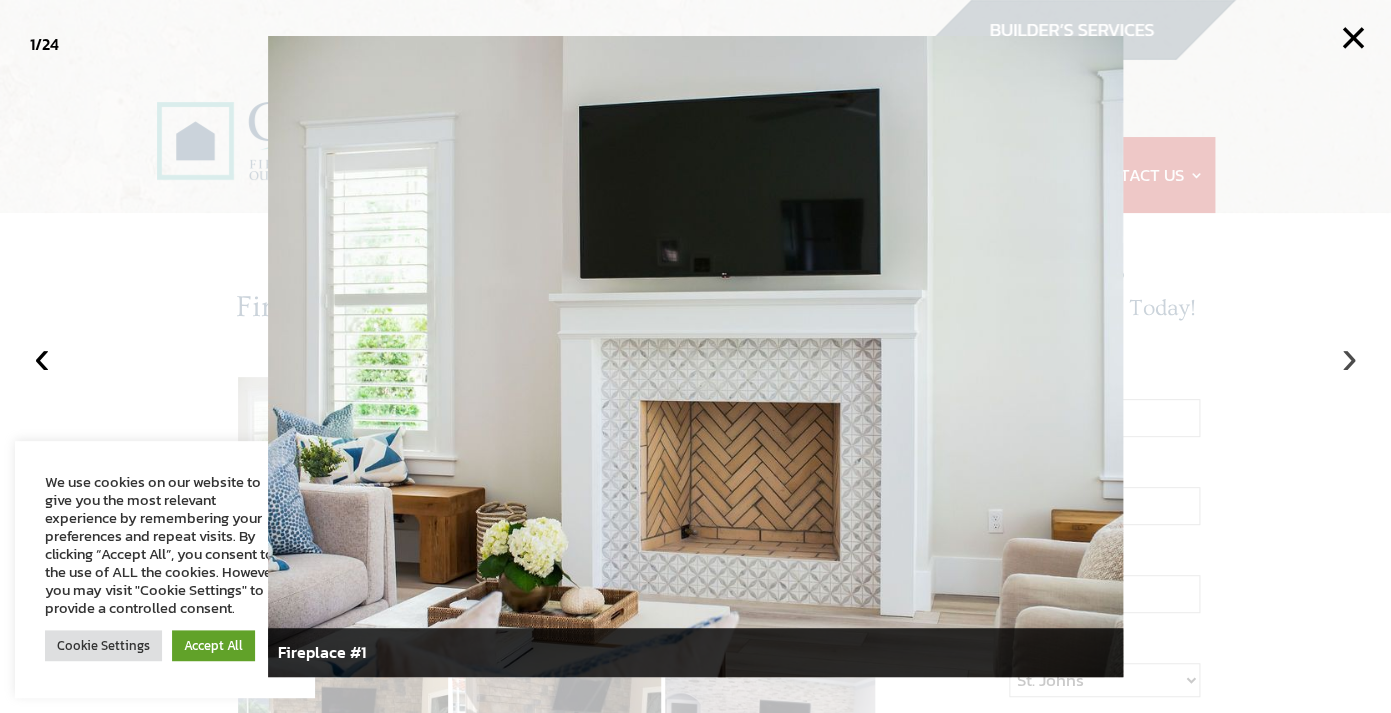 click on "›" at bounding box center (1349, 357) 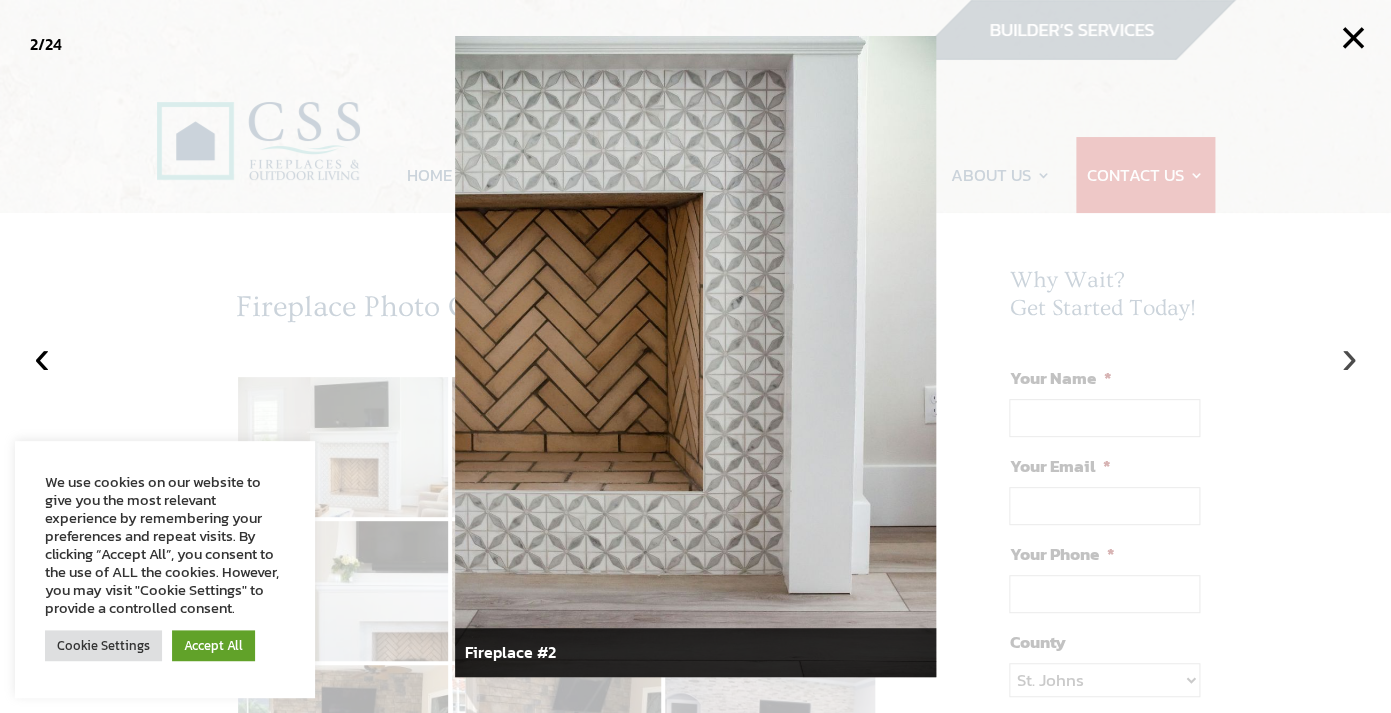 click on "›" at bounding box center (1349, 357) 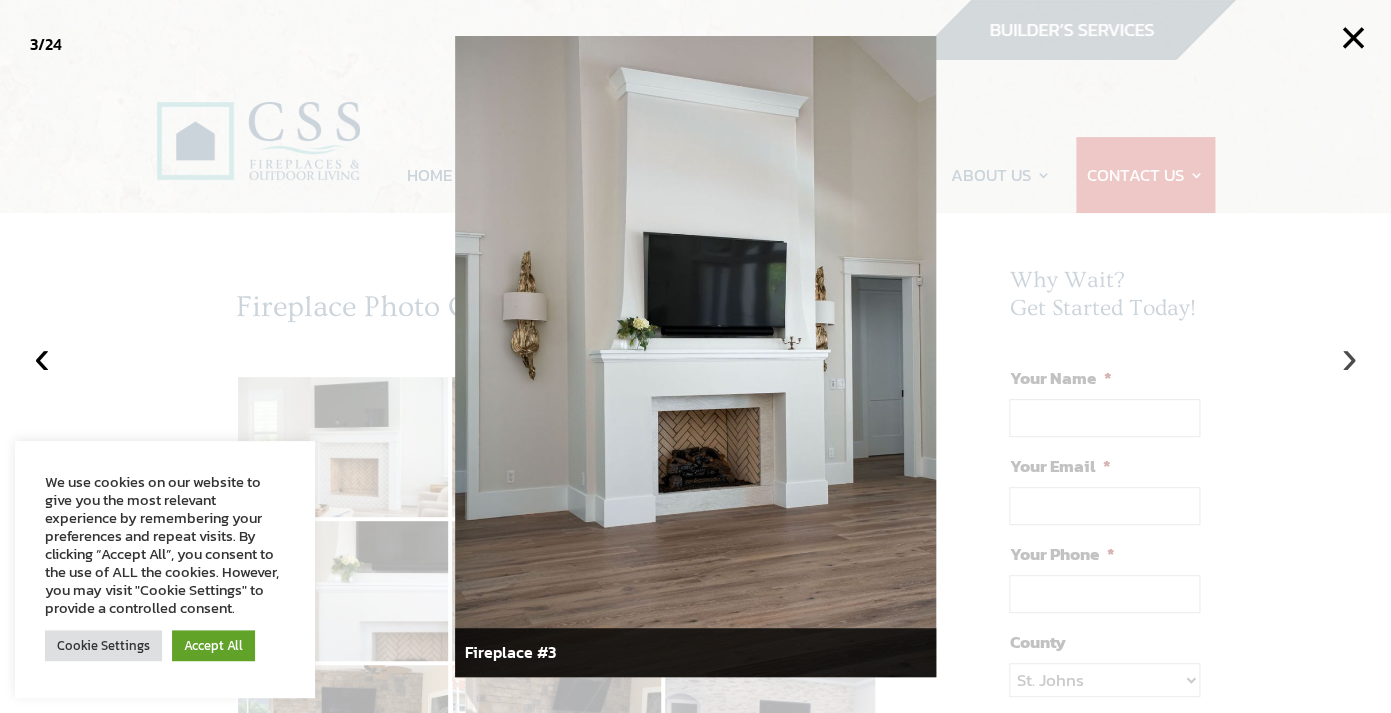 click on "›" at bounding box center (1349, 357) 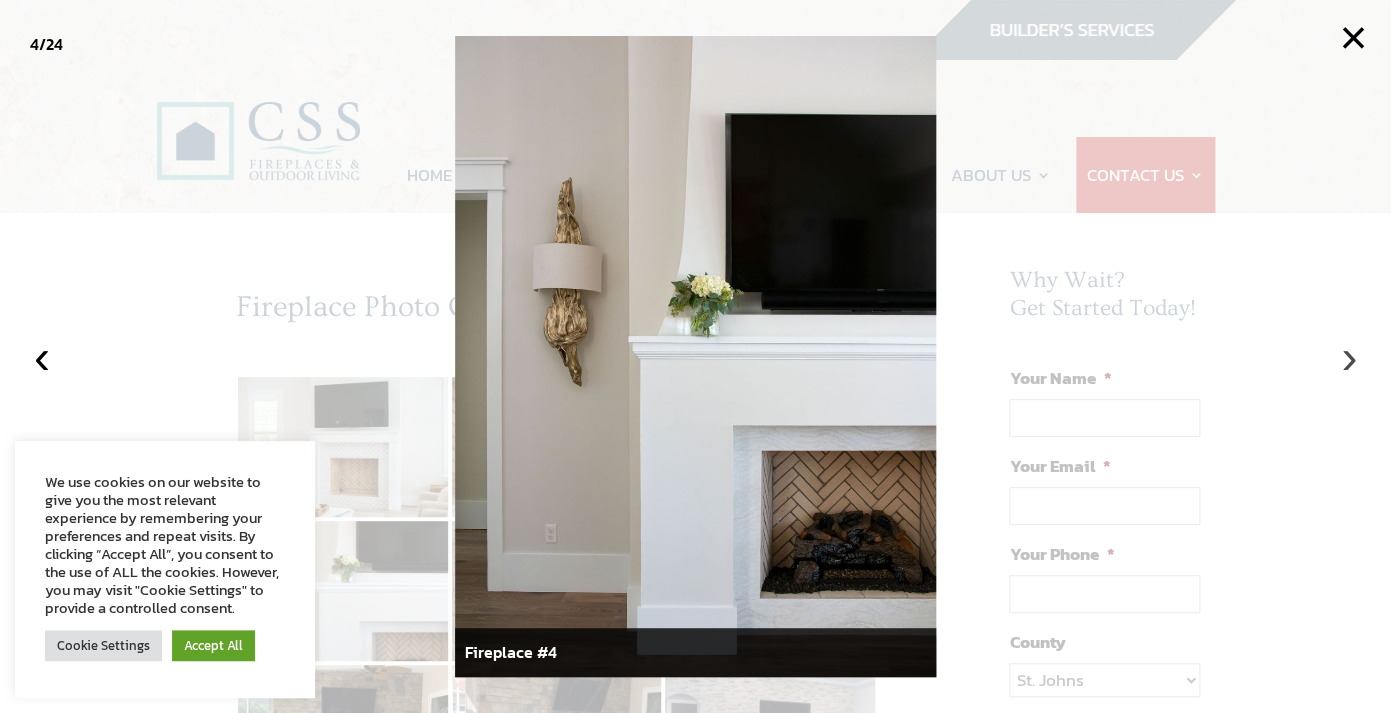 click on "›" at bounding box center [1349, 357] 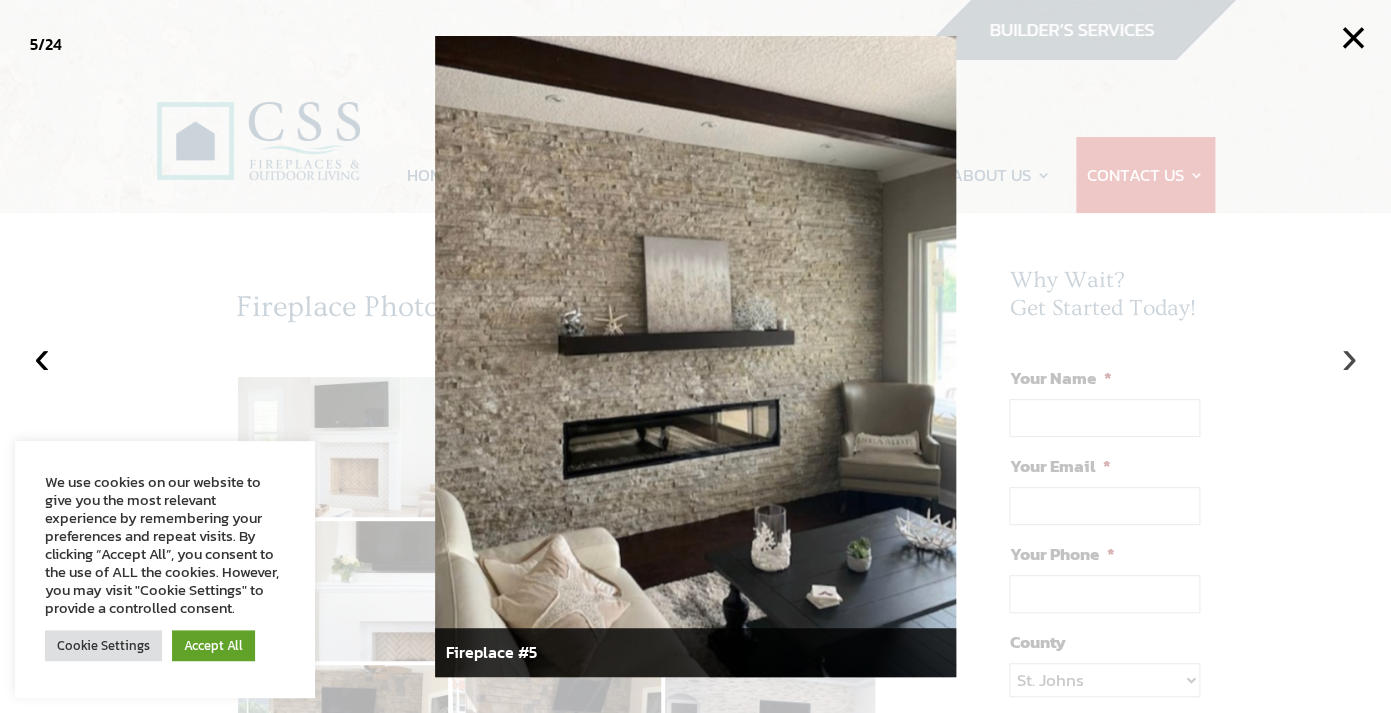 click on "›" at bounding box center [1349, 357] 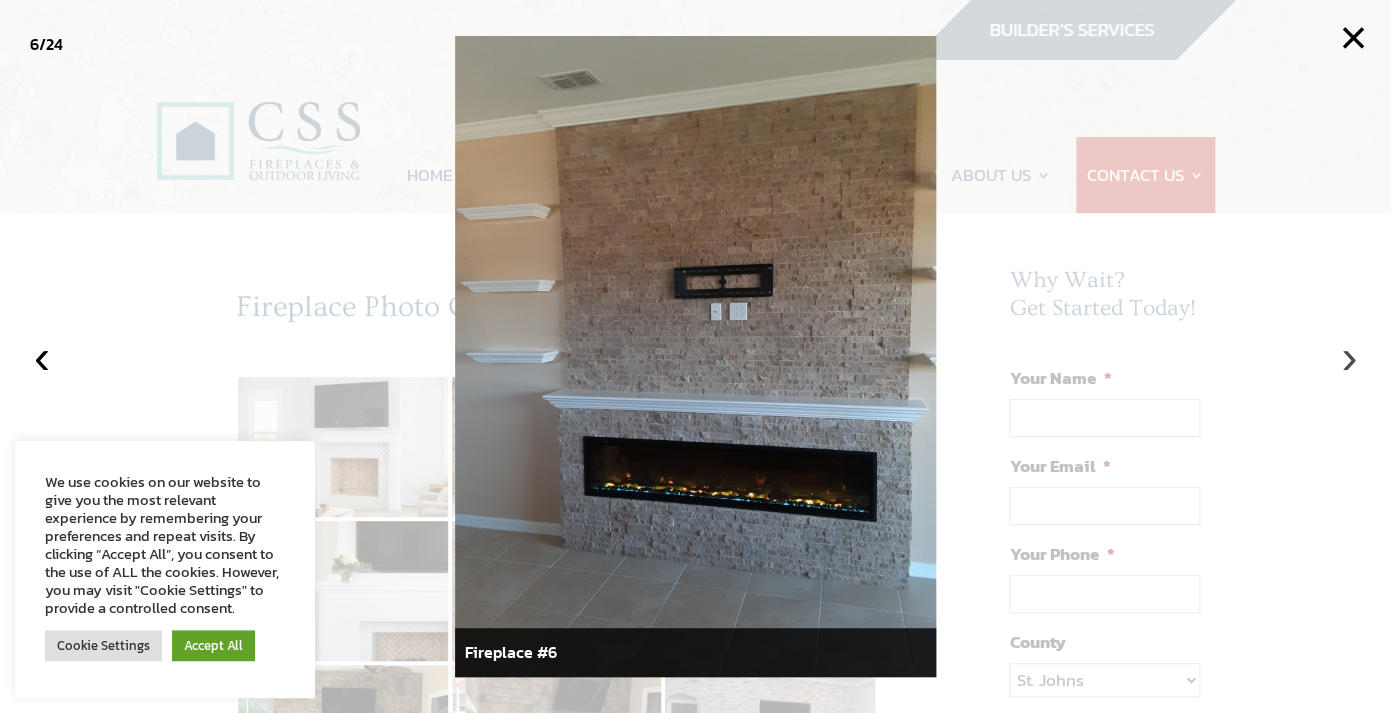 click on "›" at bounding box center (1349, 357) 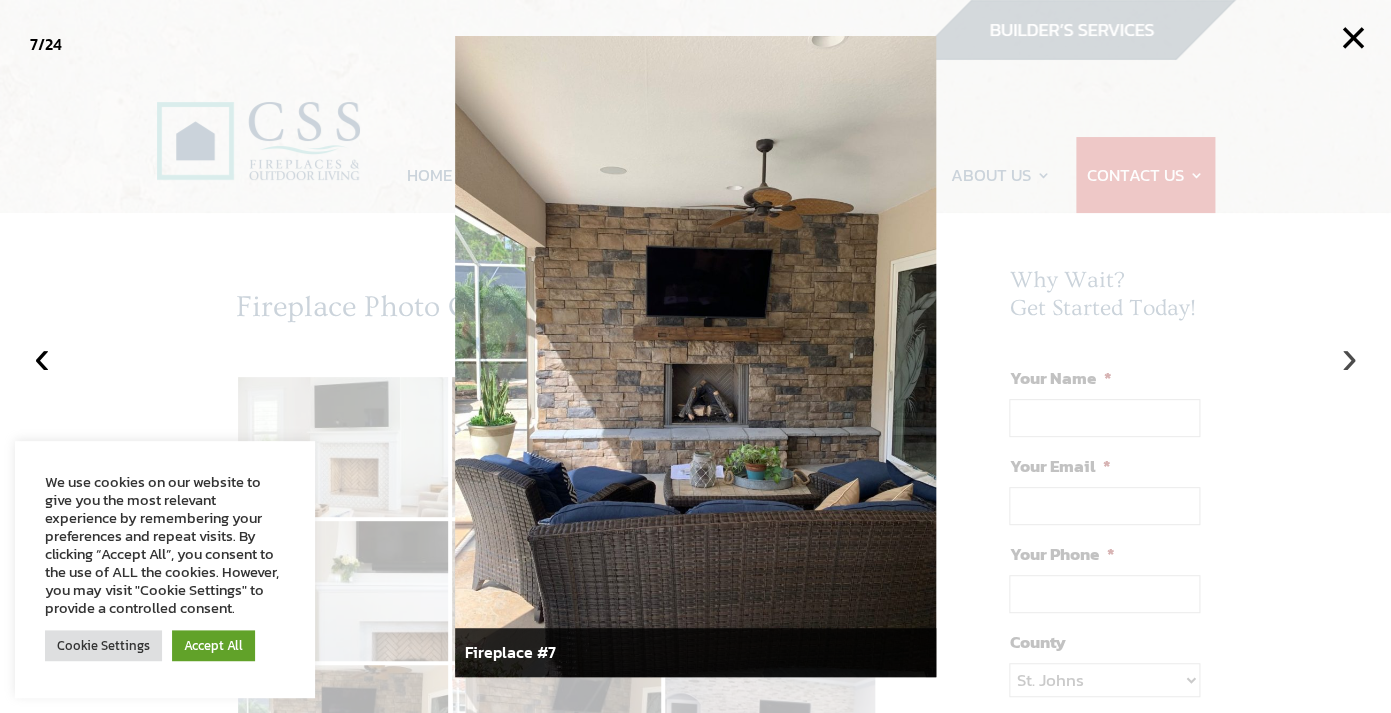 click on "›" at bounding box center [1349, 357] 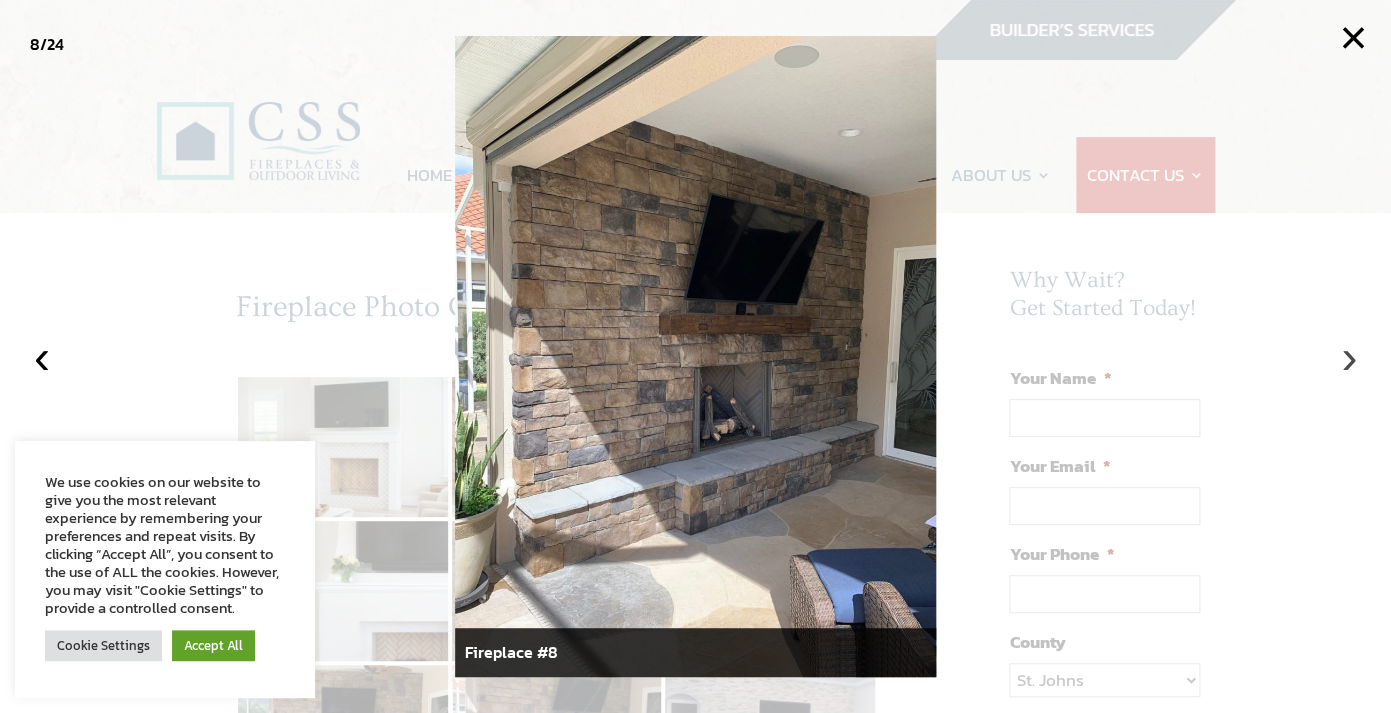 click on "›" at bounding box center [1349, 357] 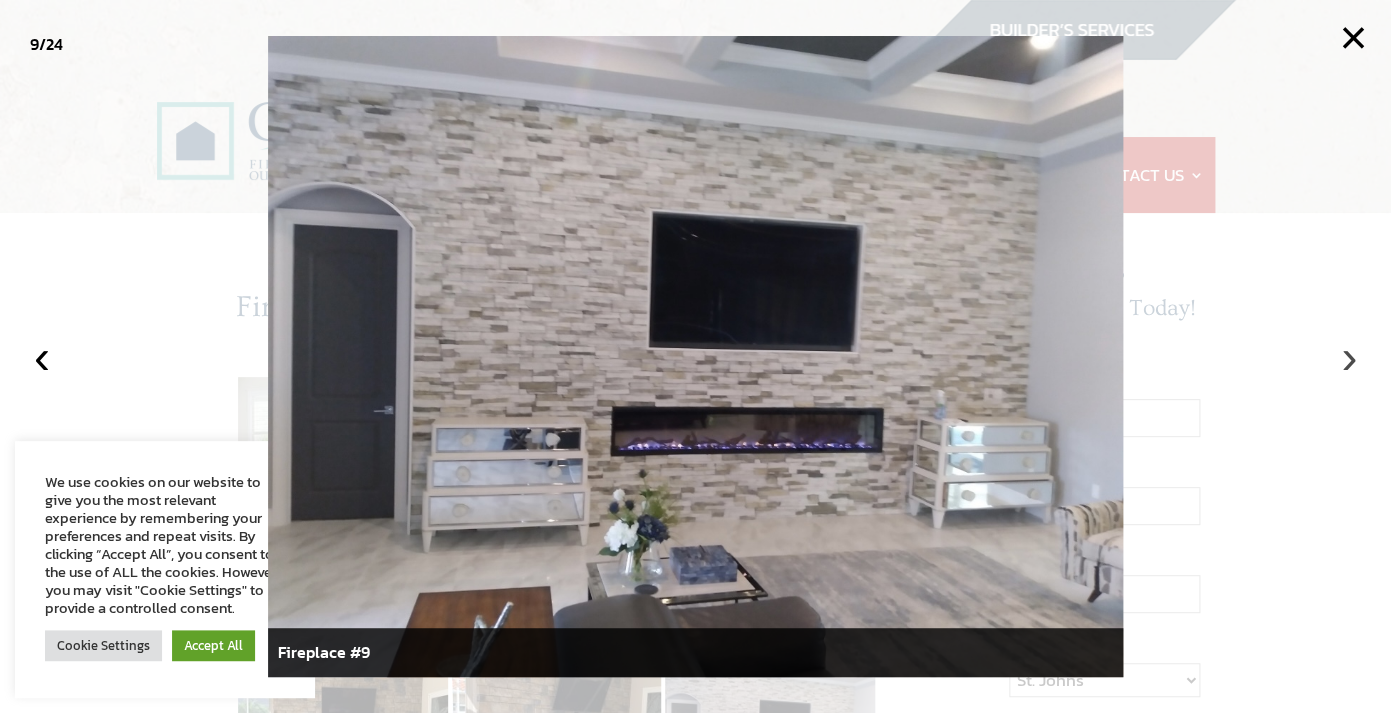click on "›" at bounding box center [1349, 357] 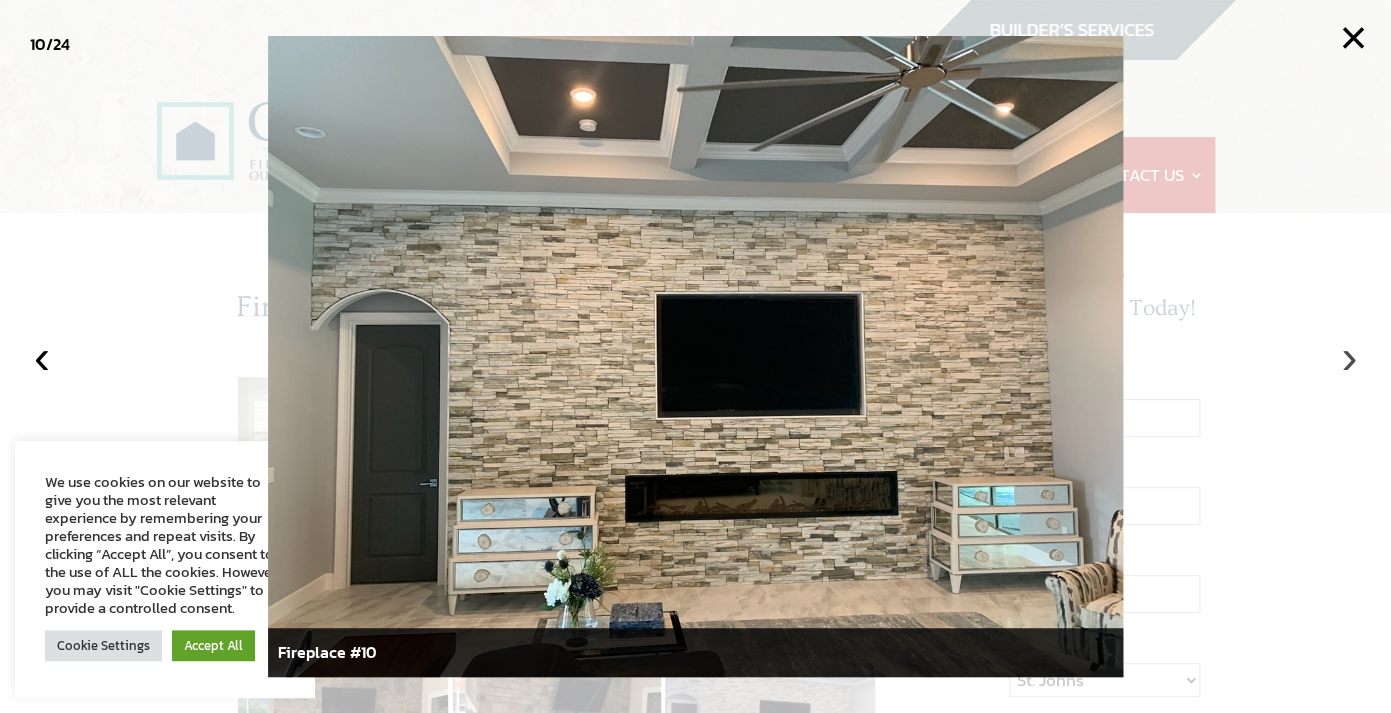 click on "›" at bounding box center [1349, 357] 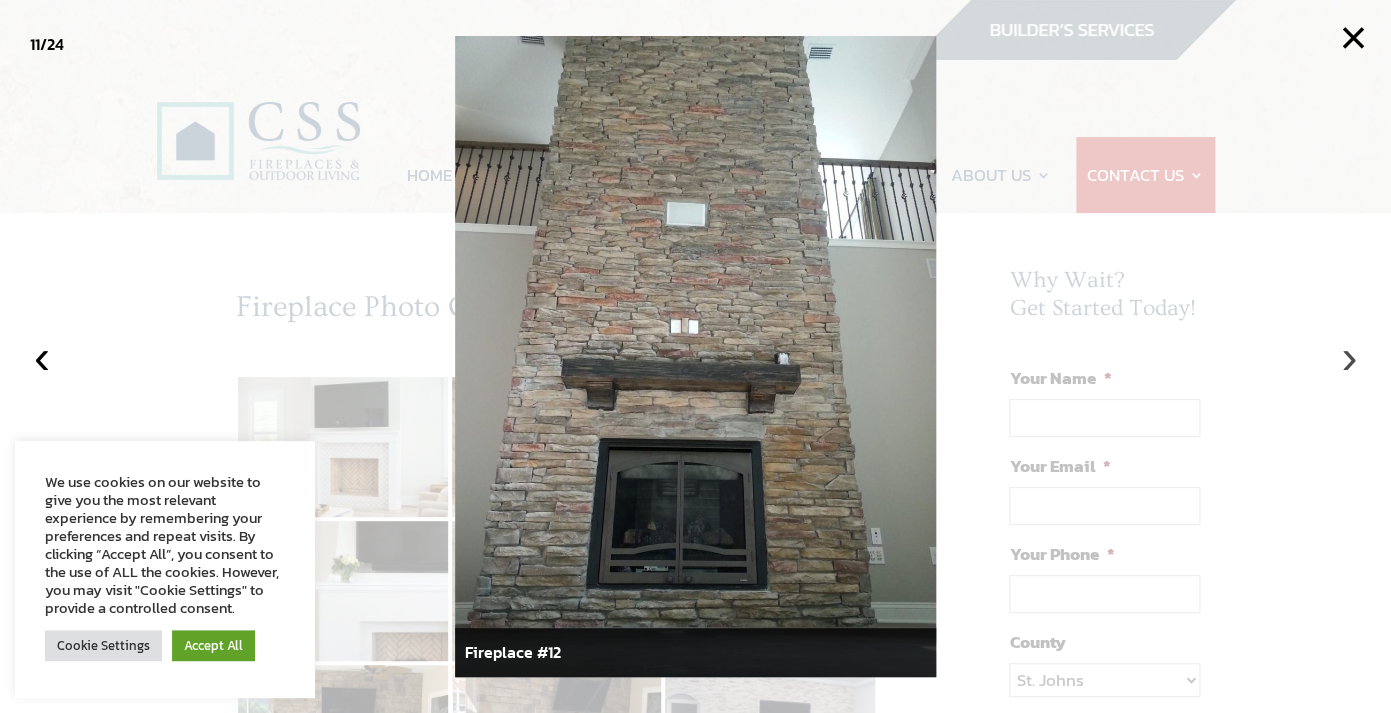 click on "›" at bounding box center (1349, 357) 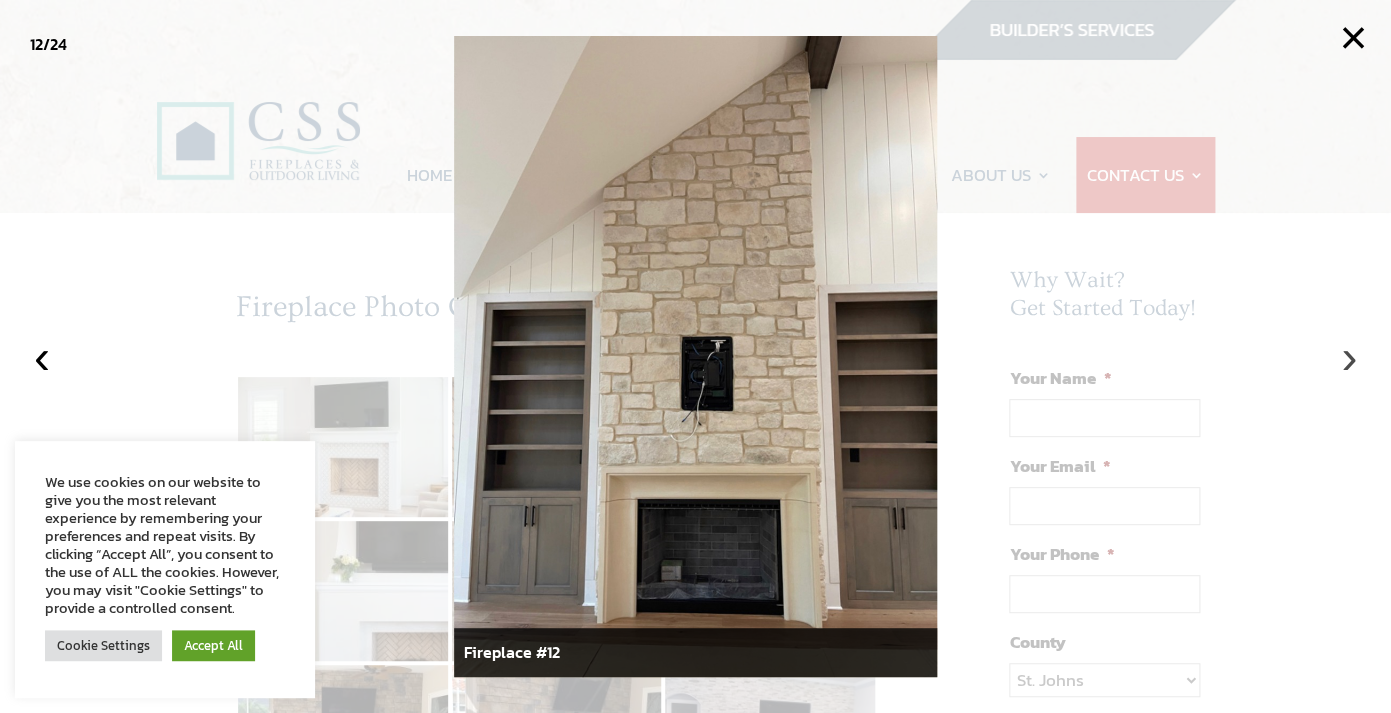 click on "›" at bounding box center [1349, 357] 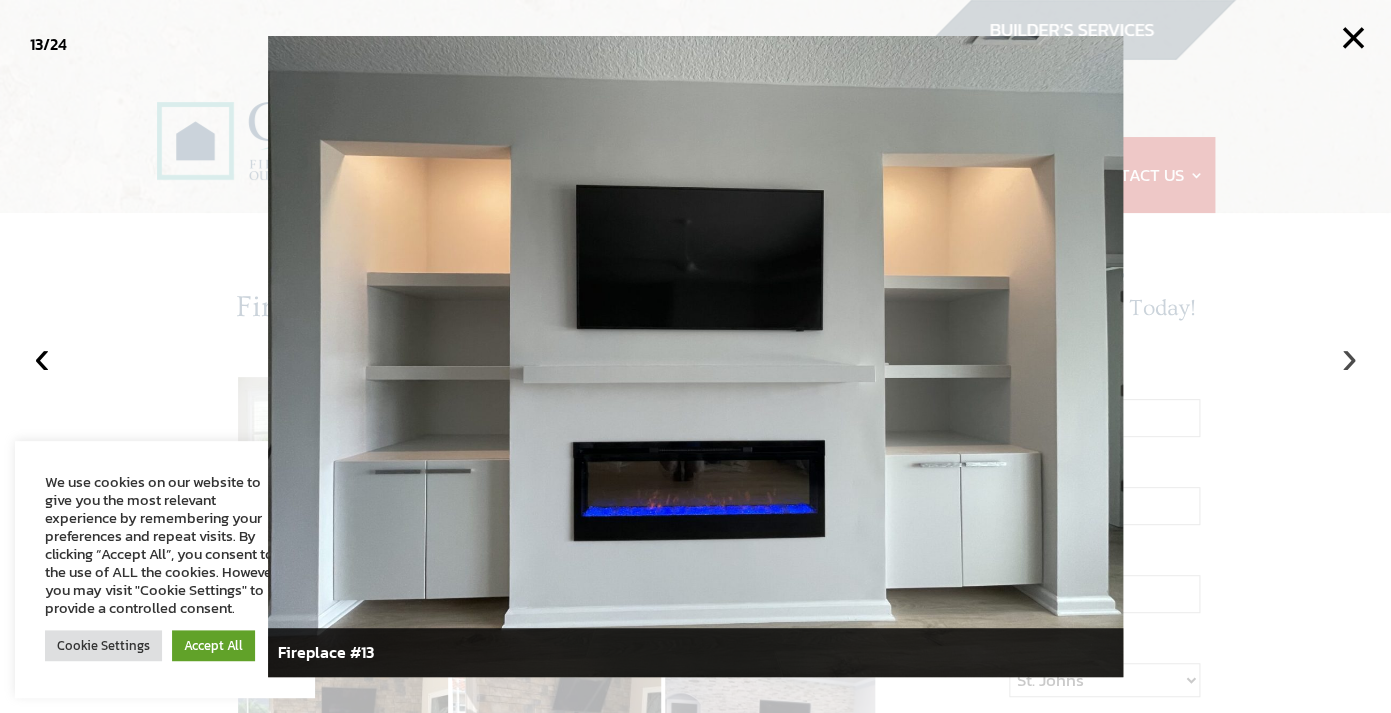 click on "›" at bounding box center [1349, 357] 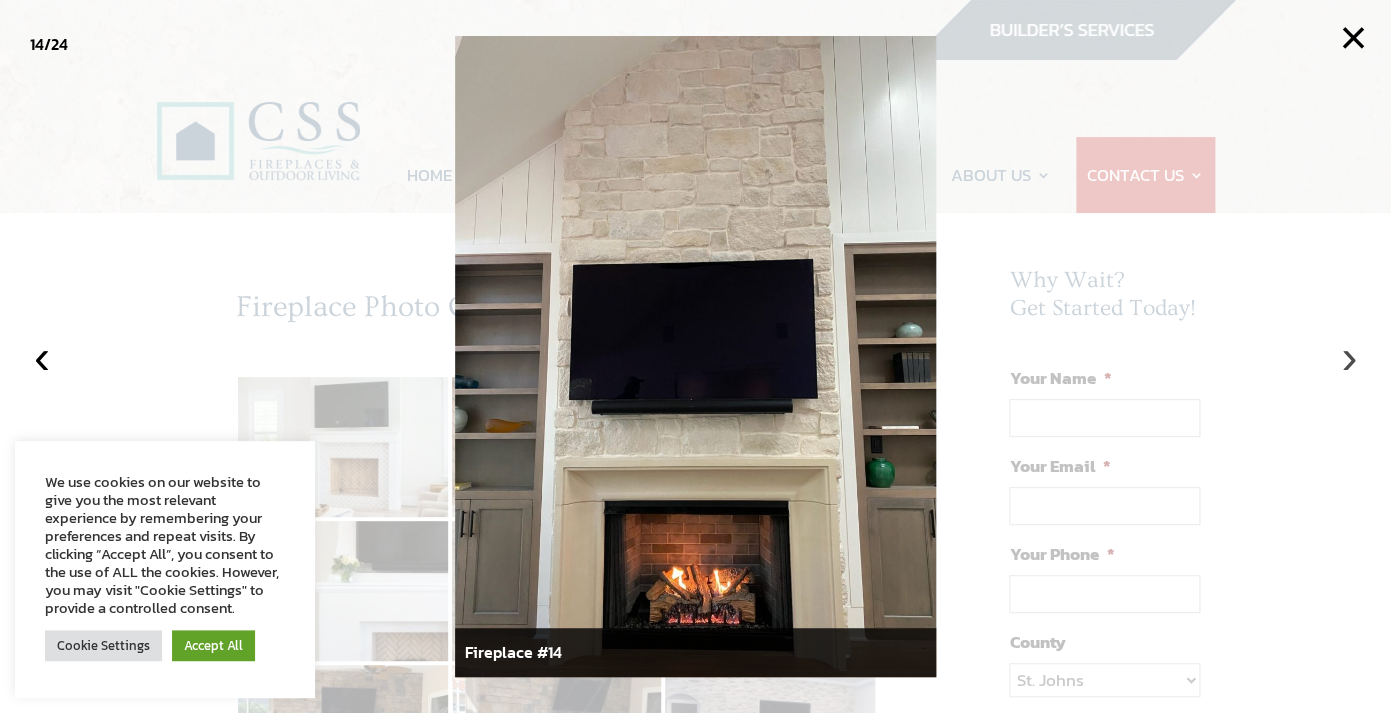 click on "›" at bounding box center (1349, 357) 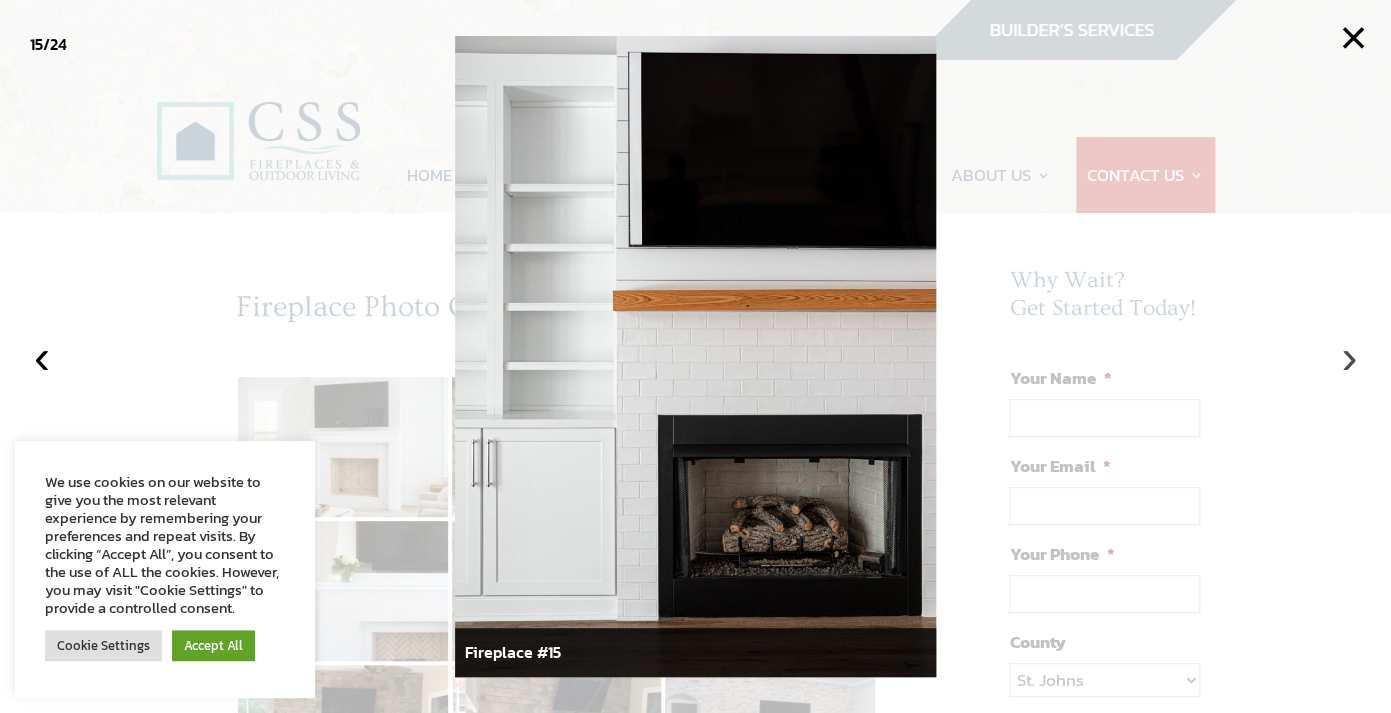 click on "›" at bounding box center (1349, 357) 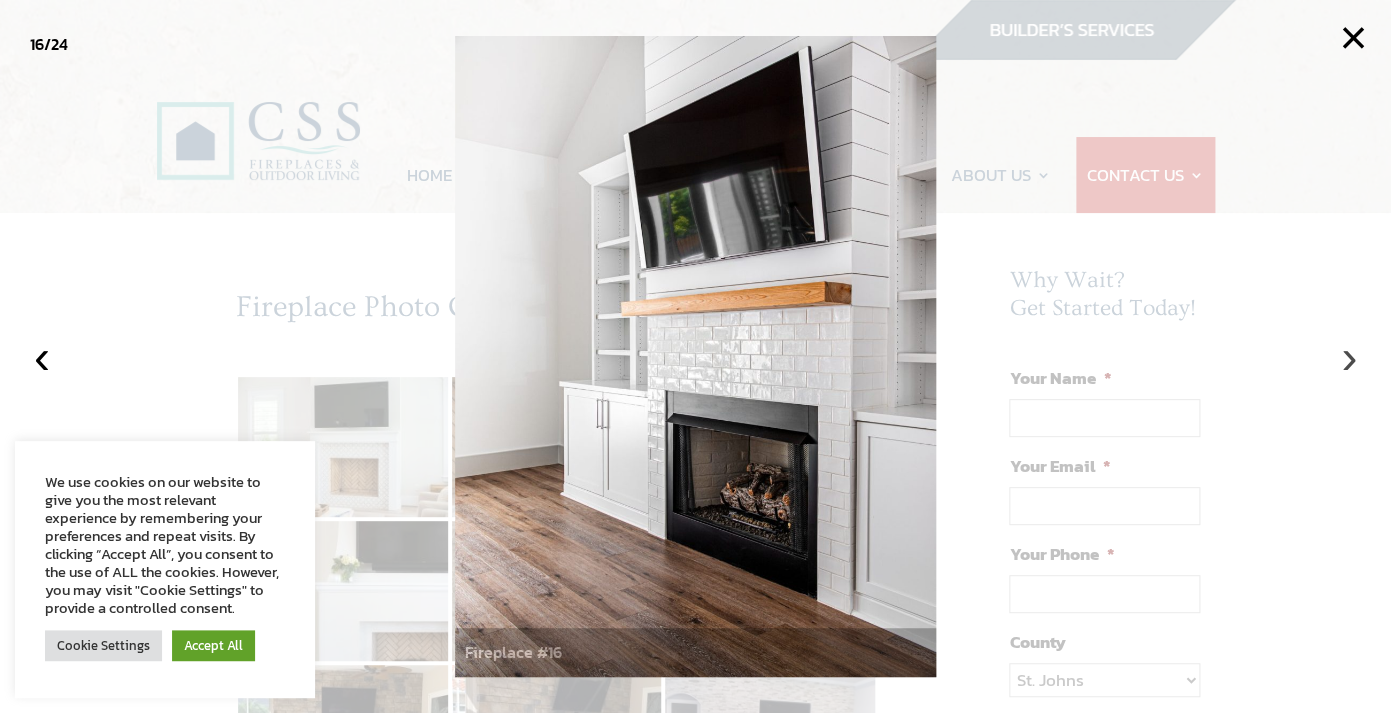 click on "›" at bounding box center [1349, 357] 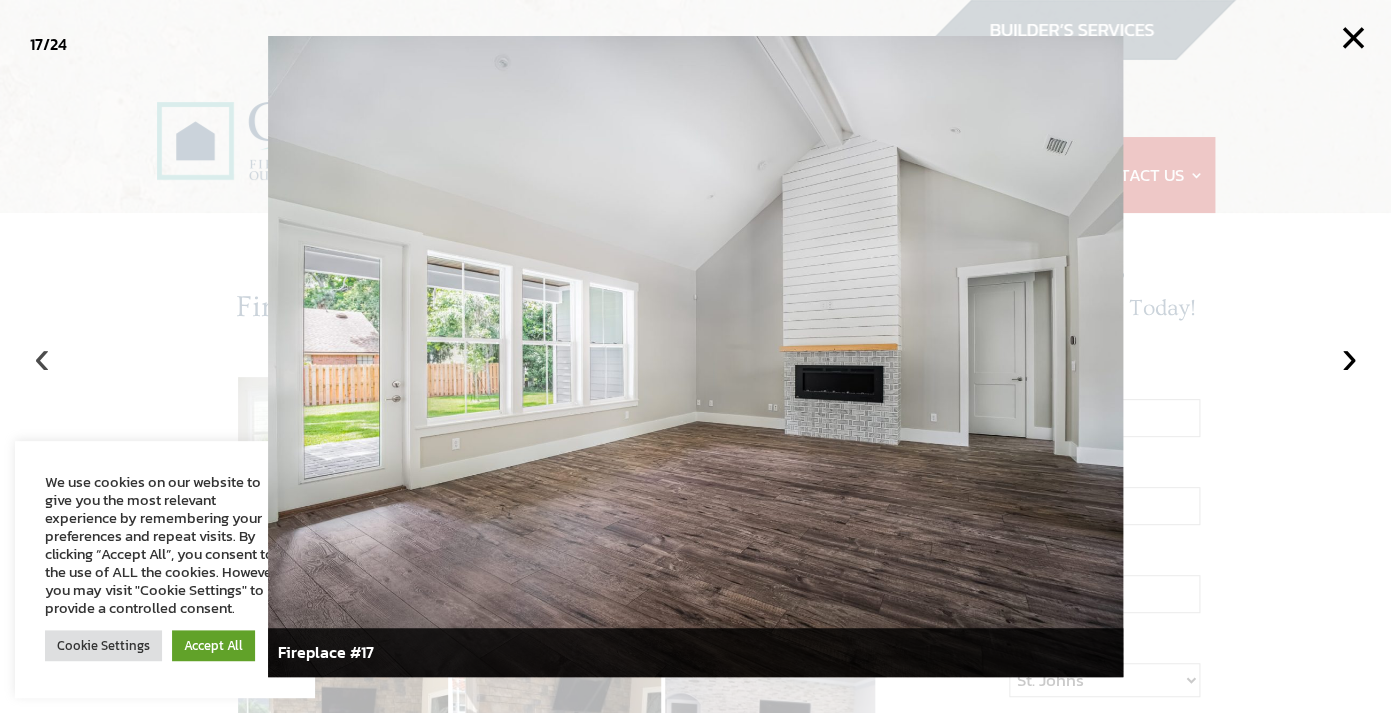 click on "‹" at bounding box center [42, 357] 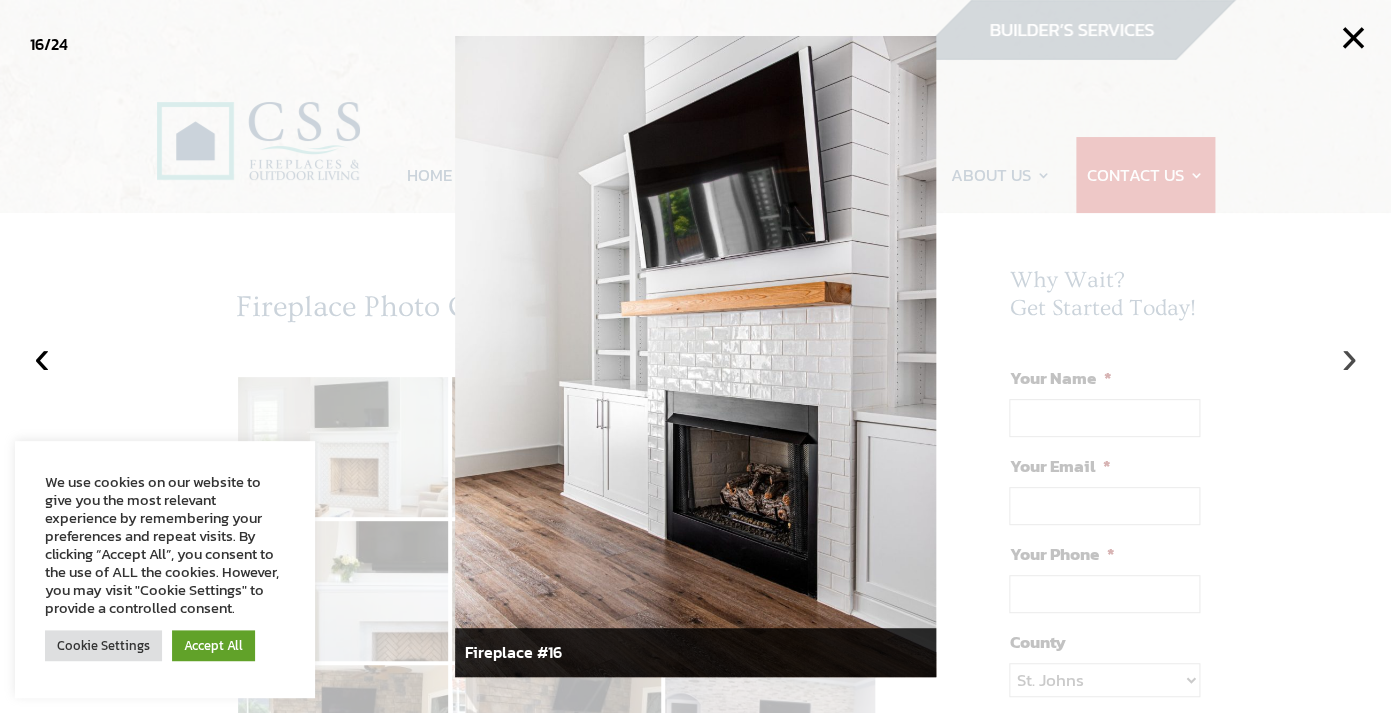 click on "›" at bounding box center [1349, 357] 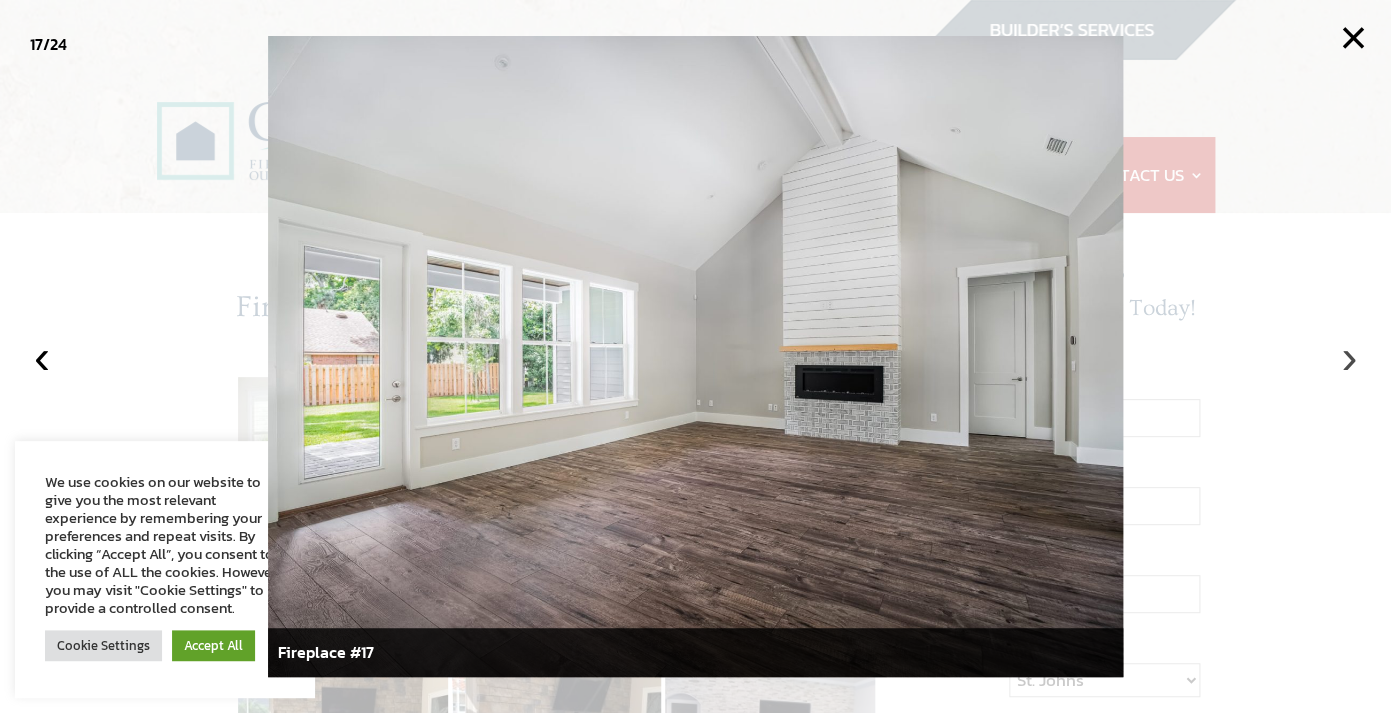 click on "›" at bounding box center (1349, 357) 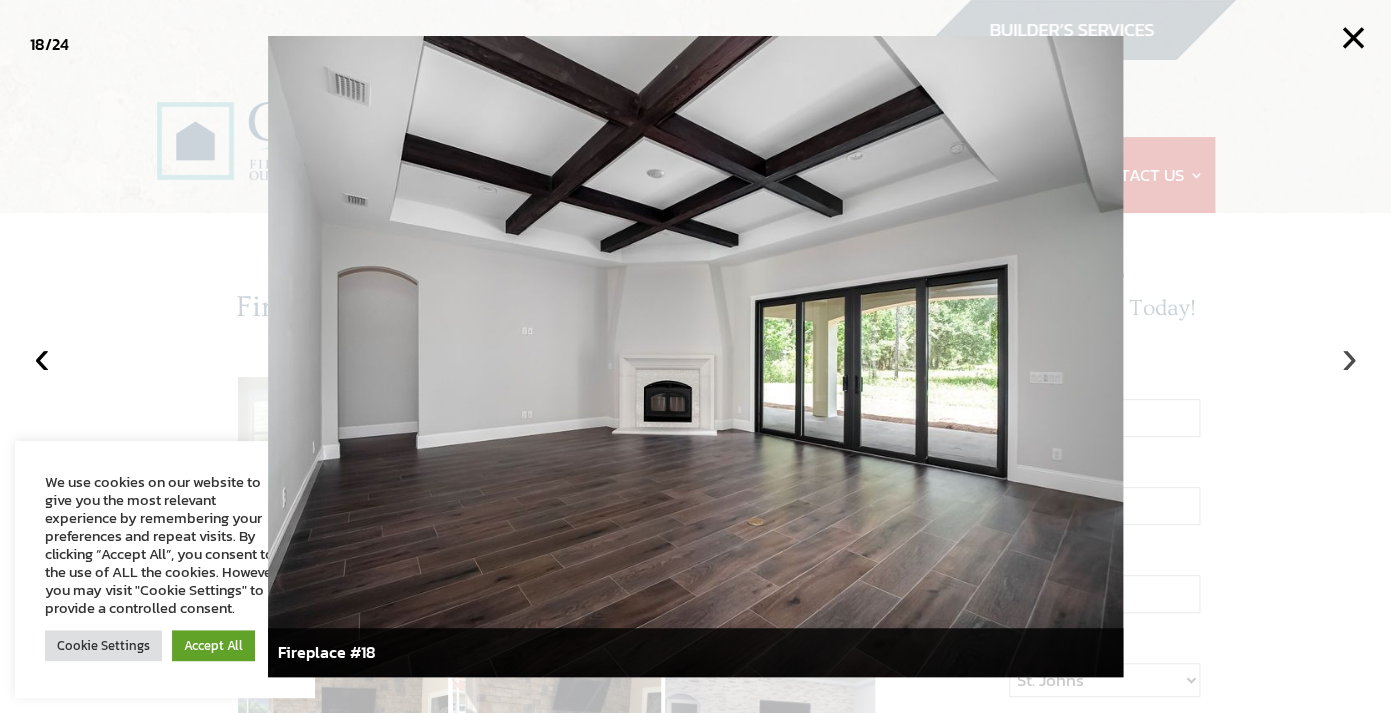 click on "›" at bounding box center [1349, 357] 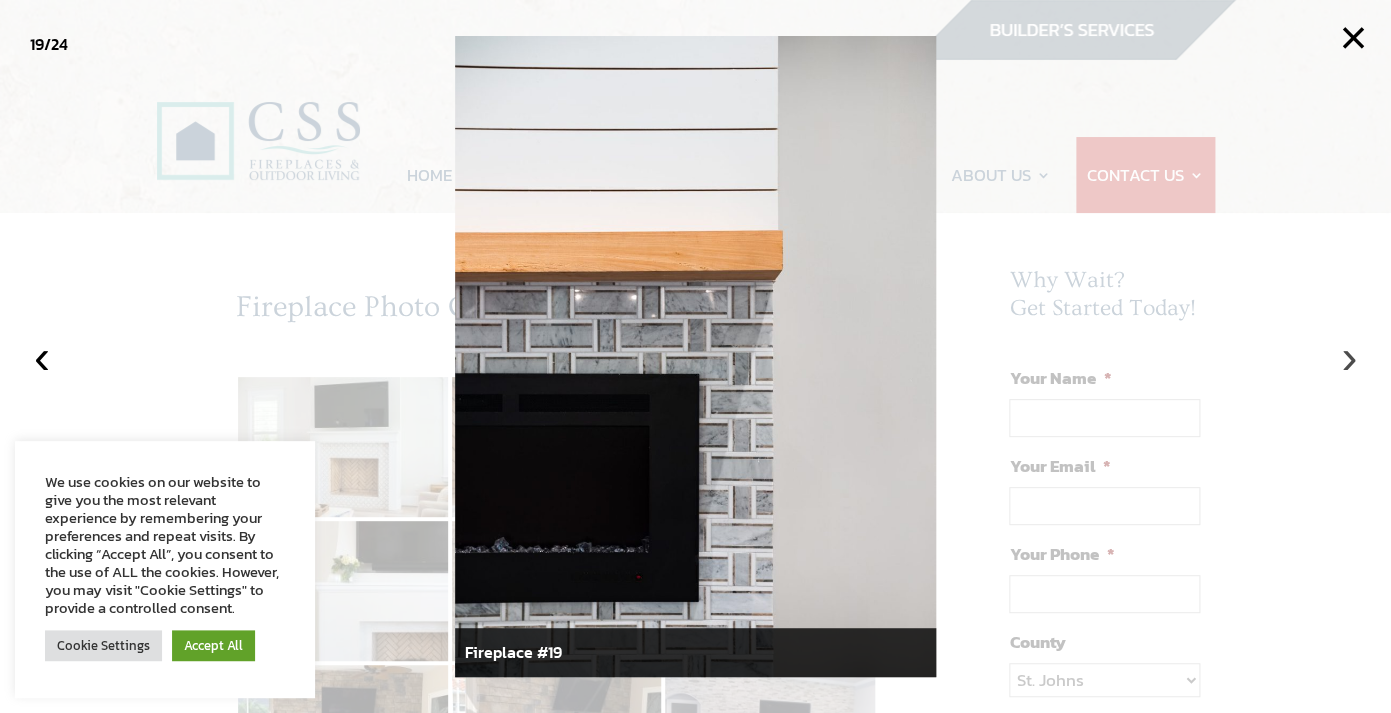 click on "›" at bounding box center (1349, 357) 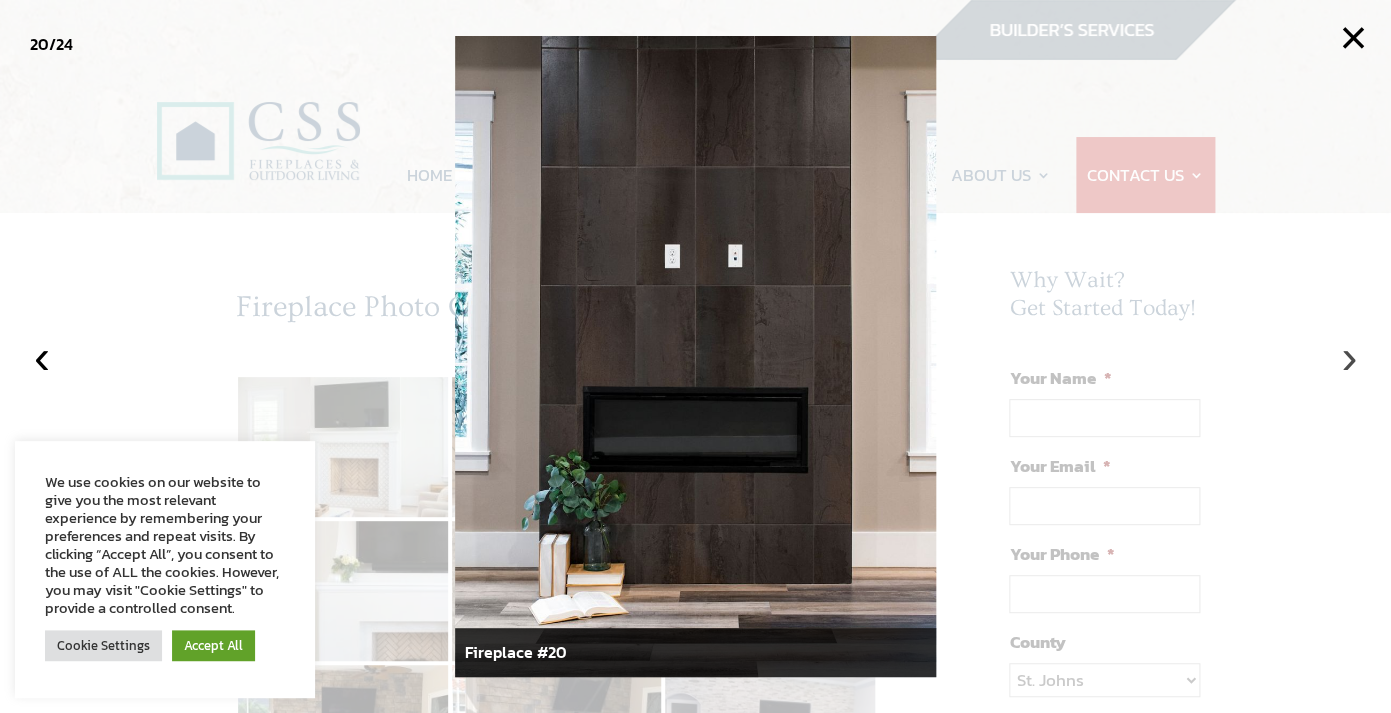 click on "›" at bounding box center (1349, 357) 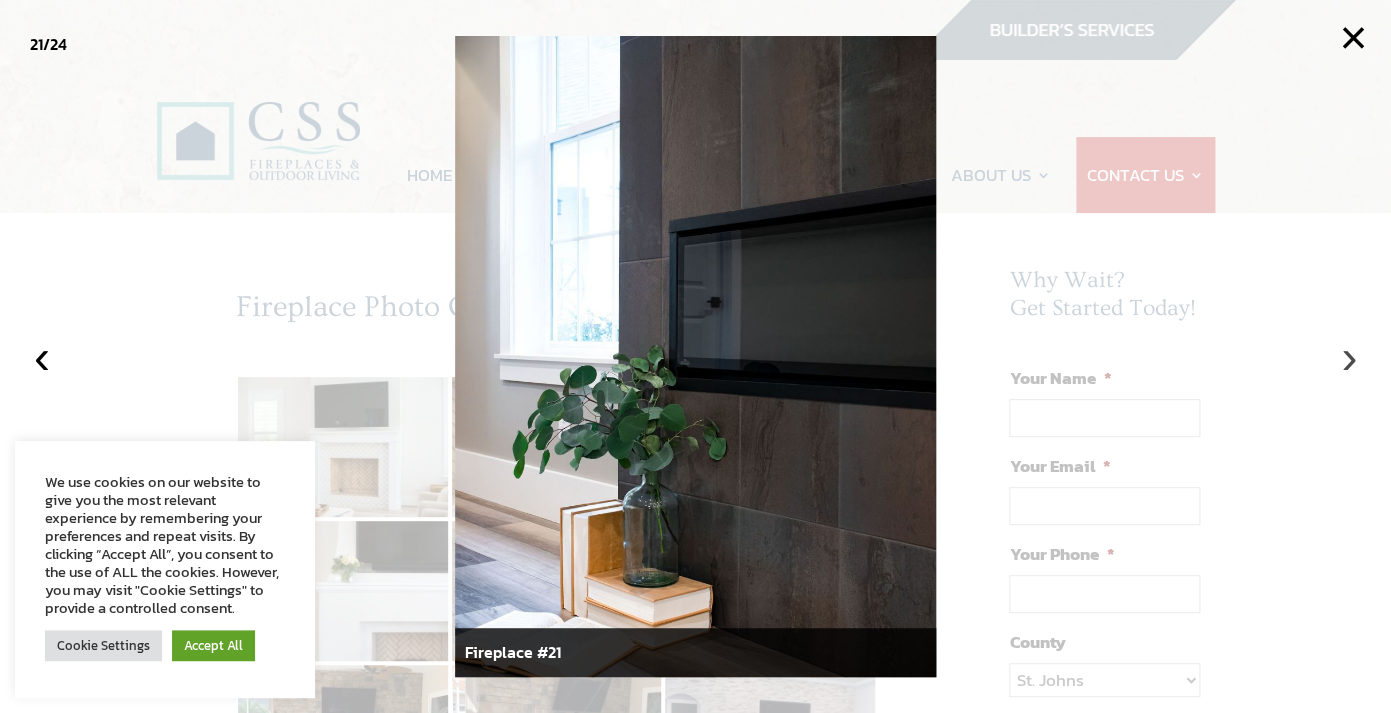 click on "›" at bounding box center (1349, 357) 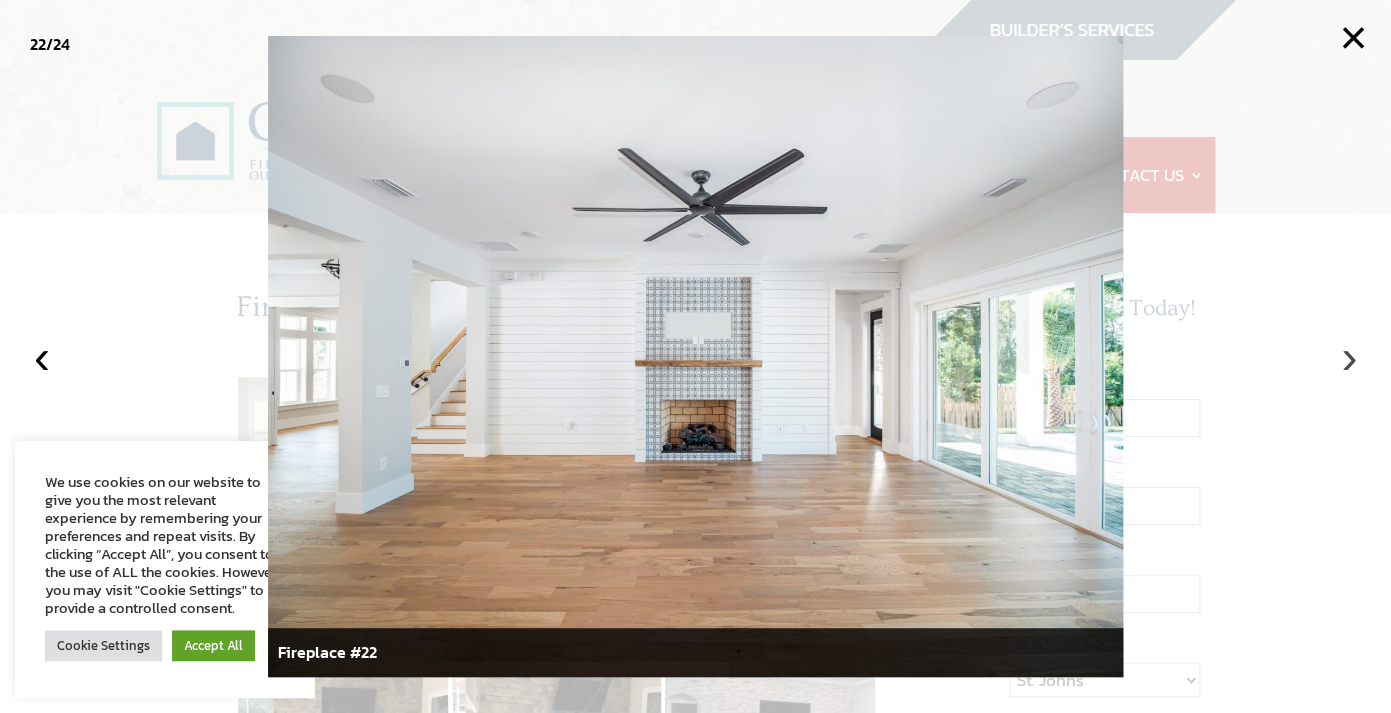 click on "›" at bounding box center (1349, 357) 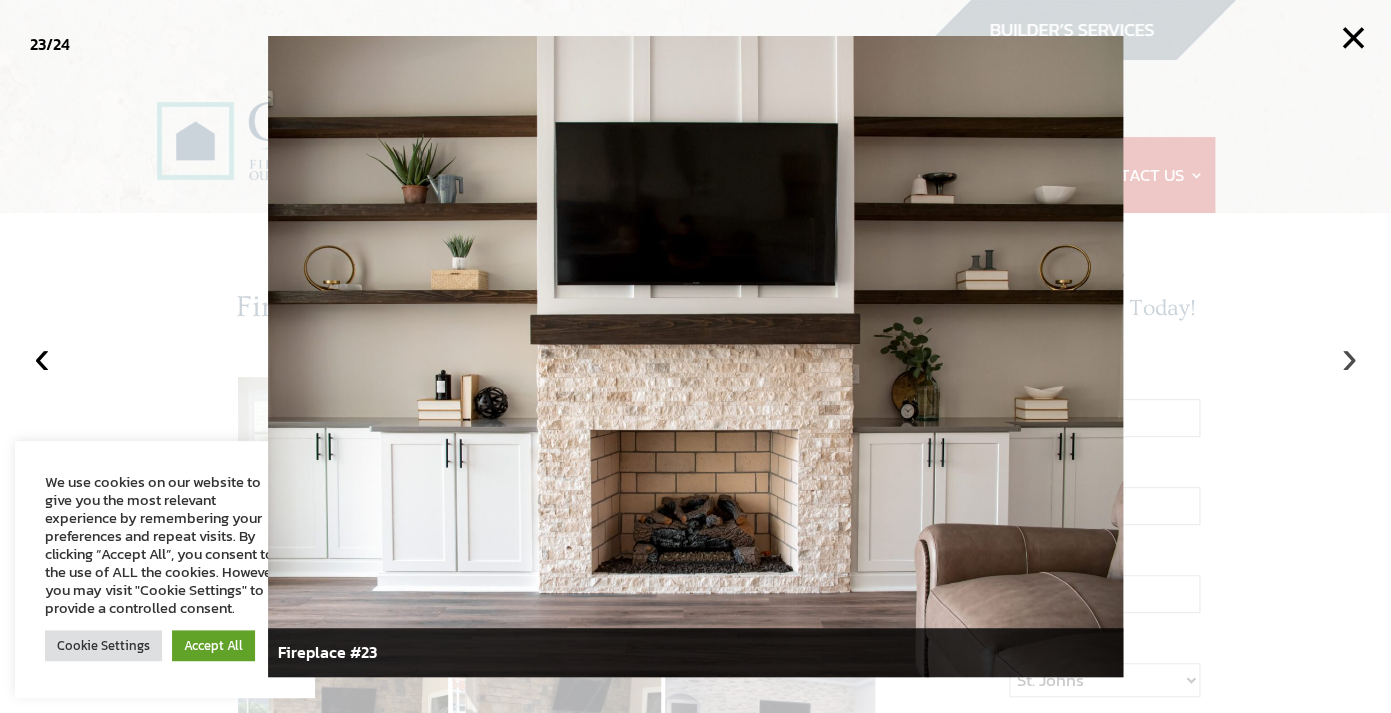 click on "›" at bounding box center [1349, 357] 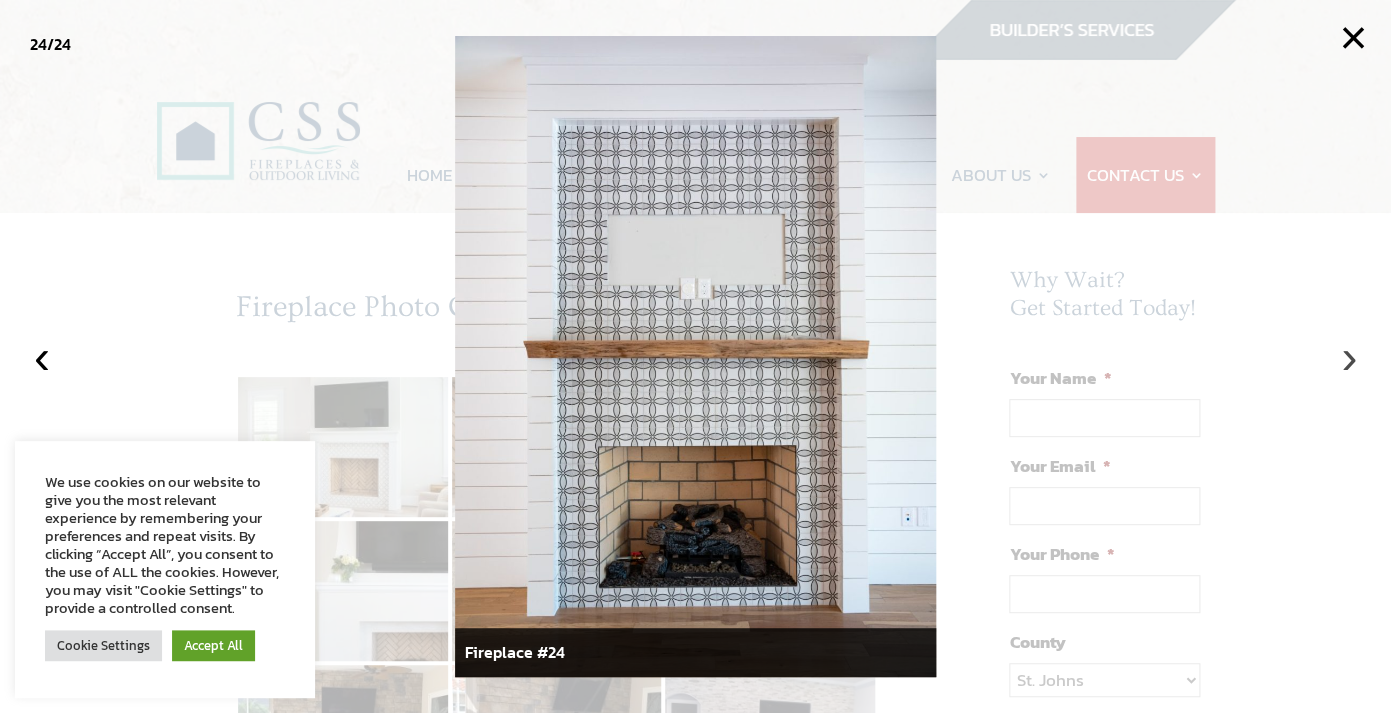 click on "›" at bounding box center (1349, 357) 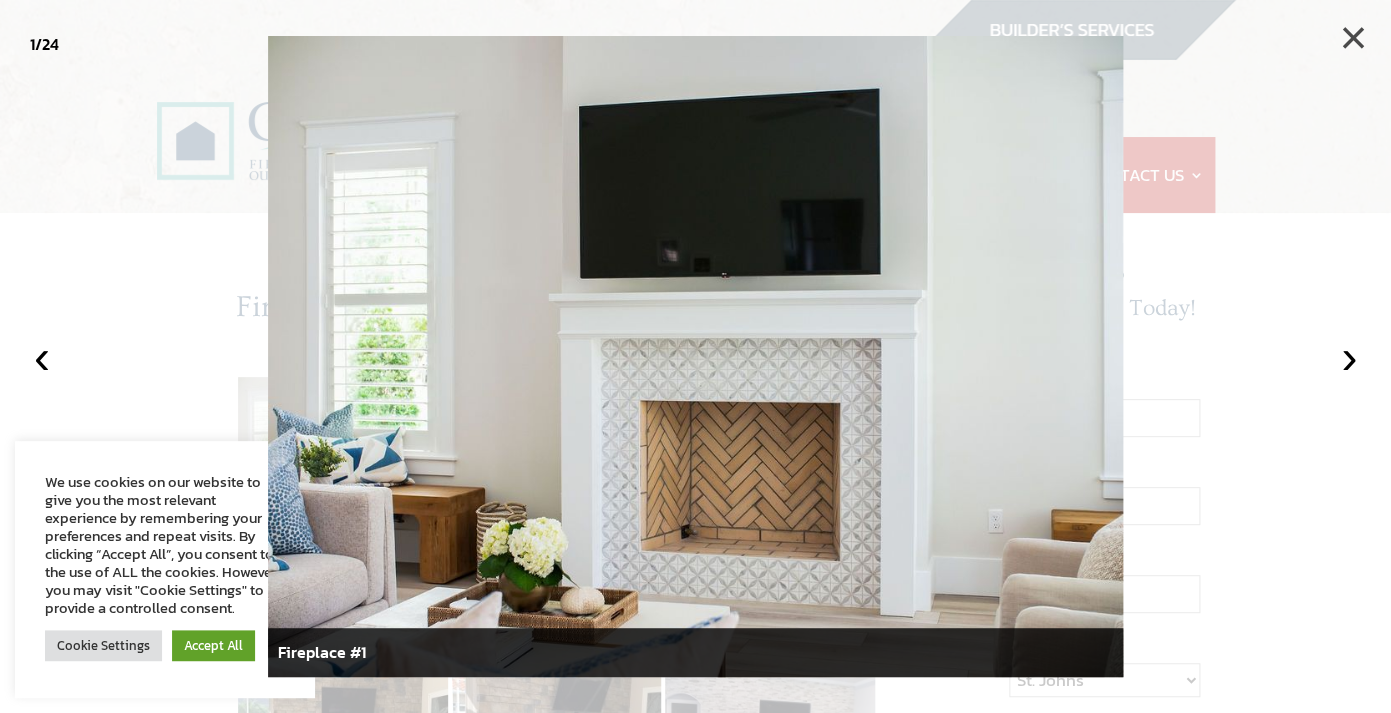 click on "×" at bounding box center [1353, 38] 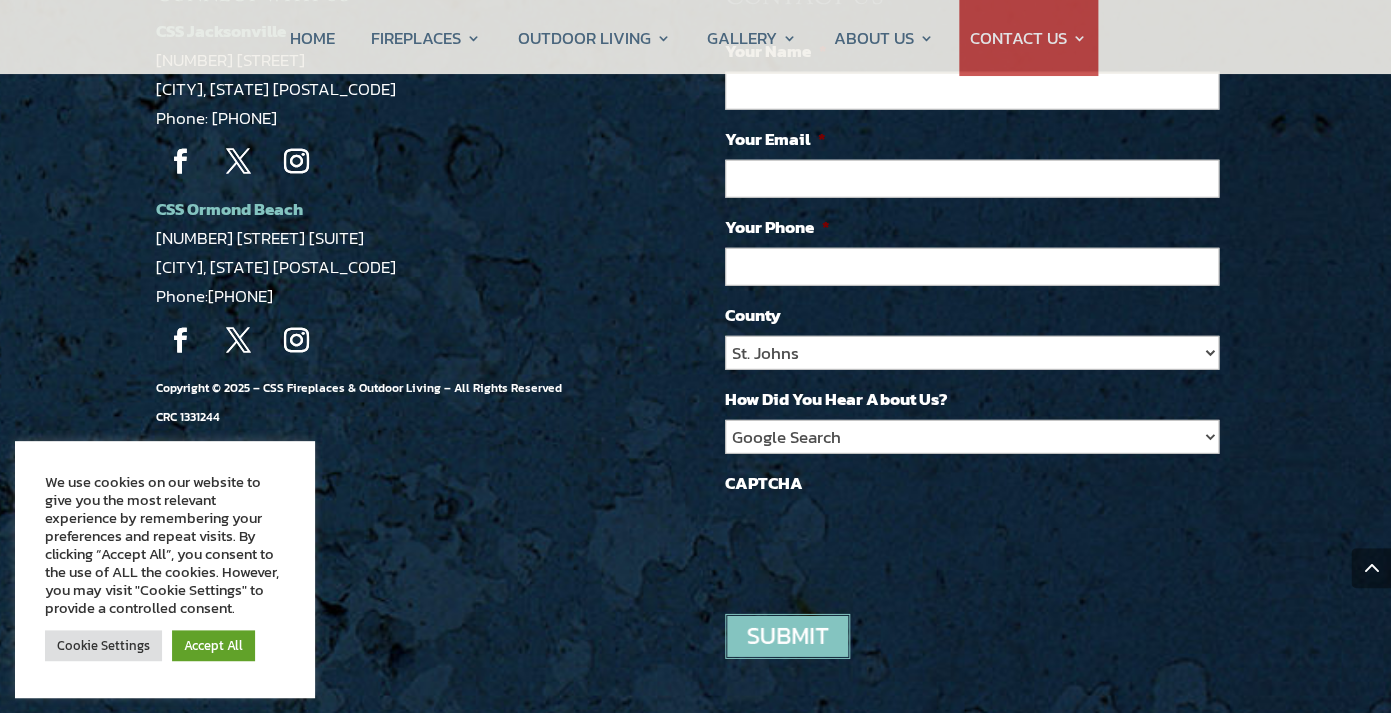 scroll, scrollTop: 1892, scrollLeft: 0, axis: vertical 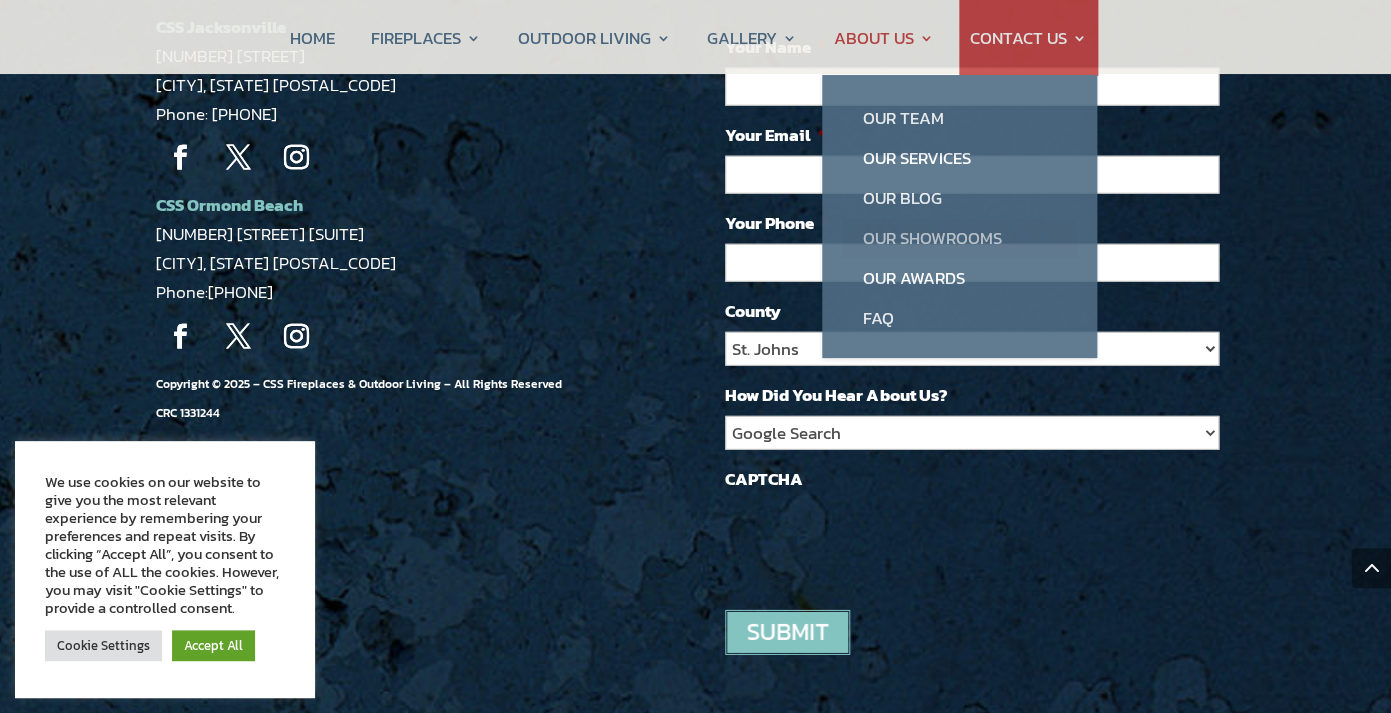click on "Our Showrooms" at bounding box center [959, 238] 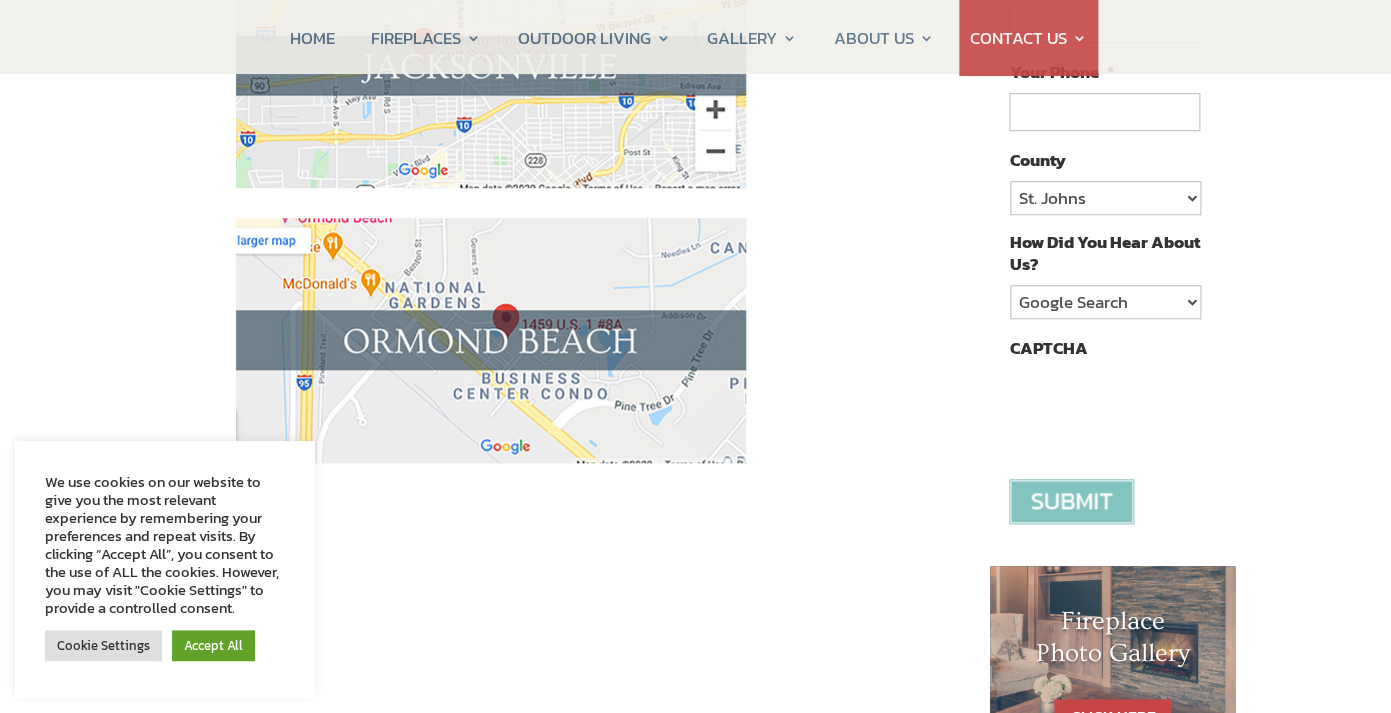 scroll, scrollTop: 485, scrollLeft: 0, axis: vertical 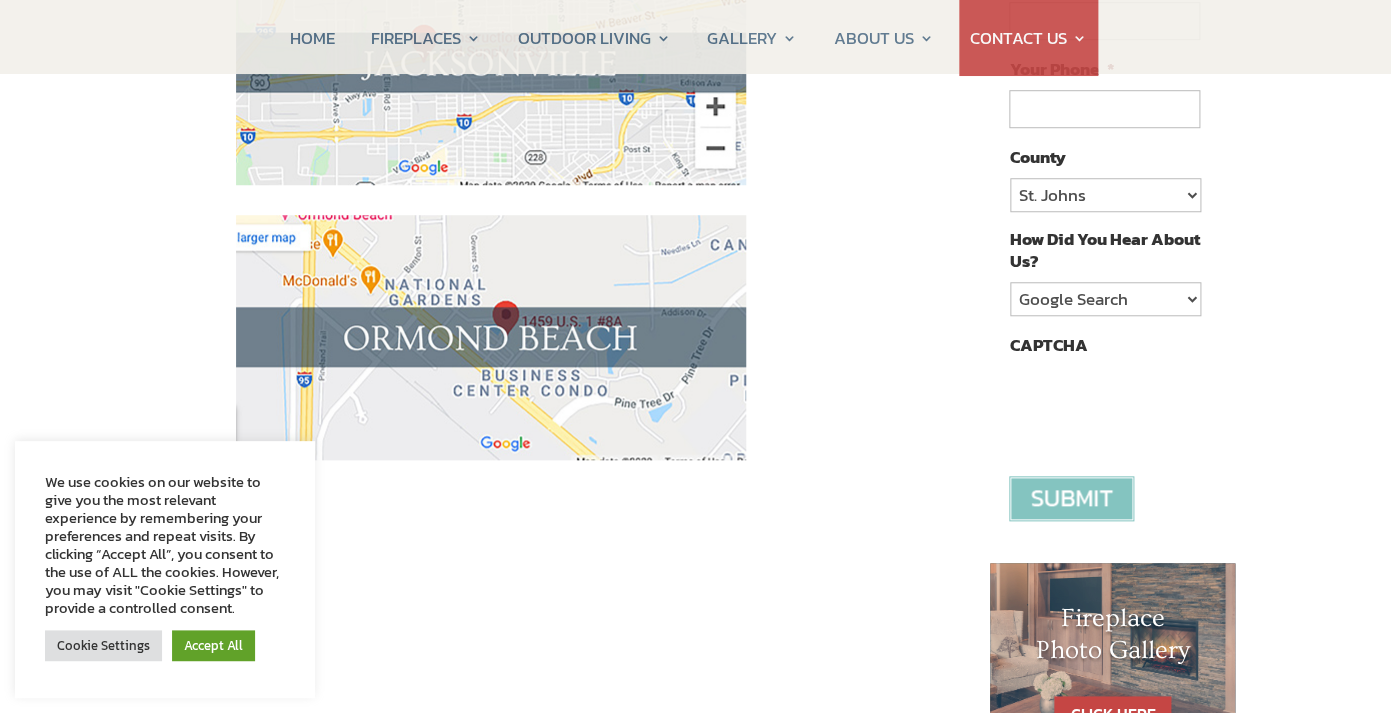 click at bounding box center [491, 337] 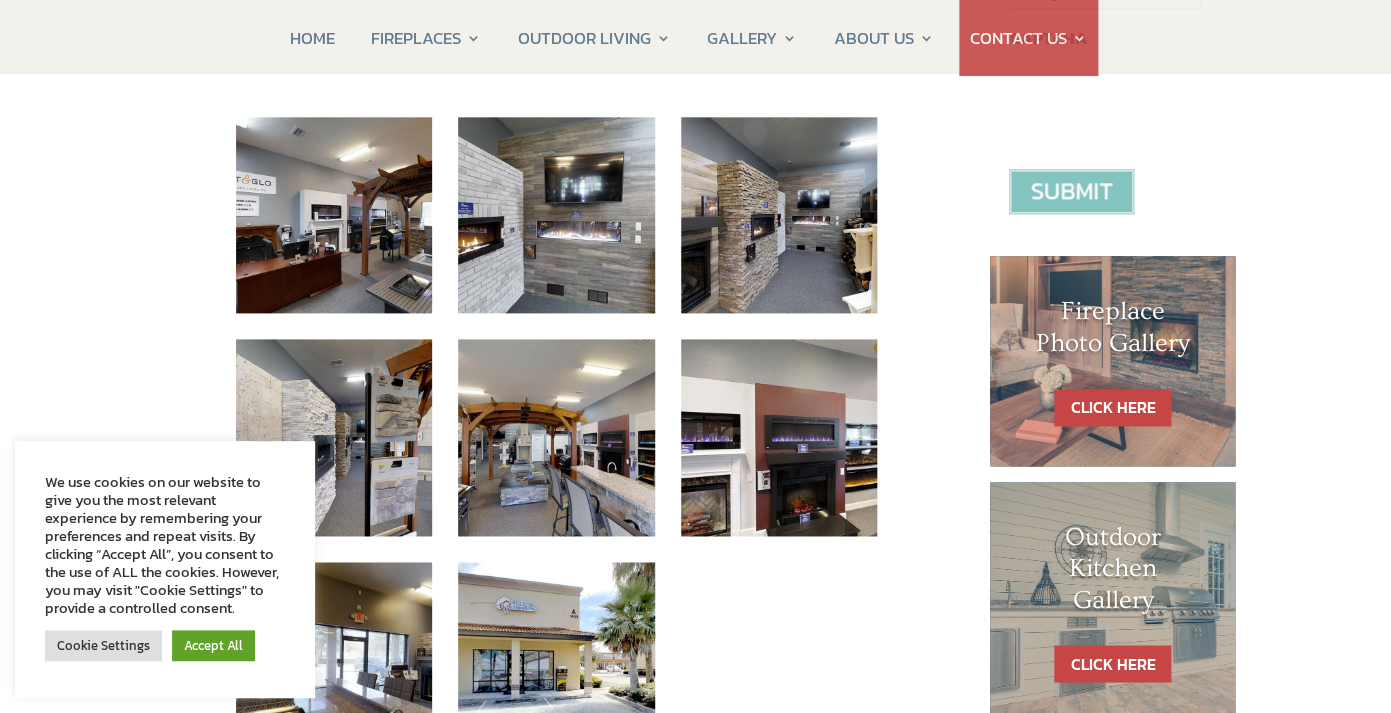 scroll, scrollTop: 793, scrollLeft: 0, axis: vertical 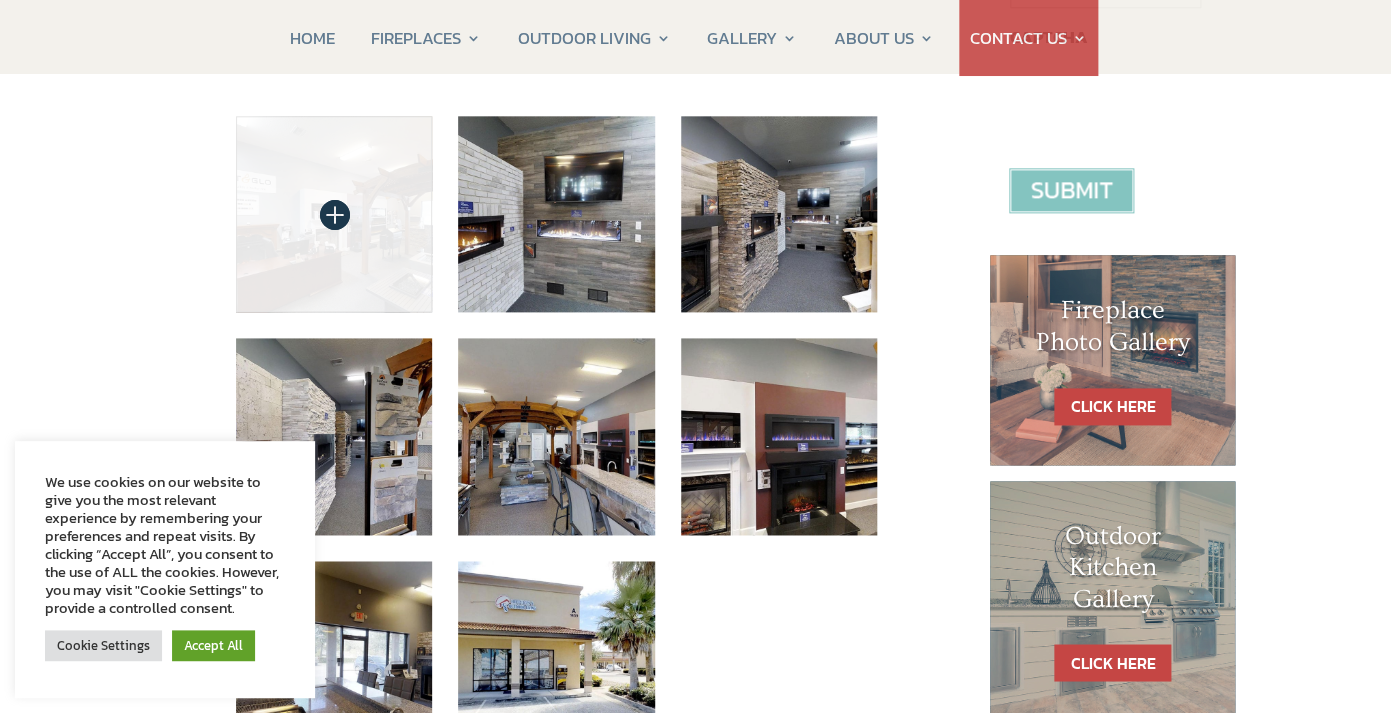 click at bounding box center [334, 214] 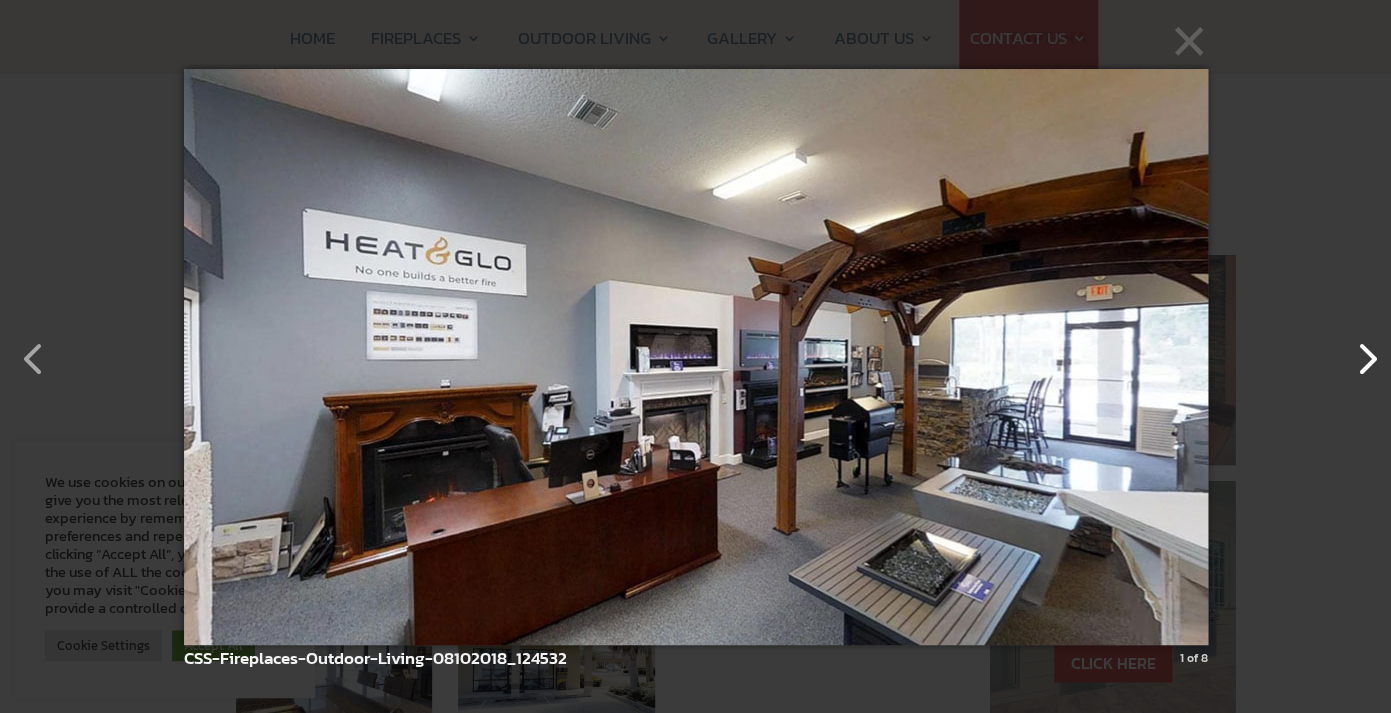 click at bounding box center [1357, 349] 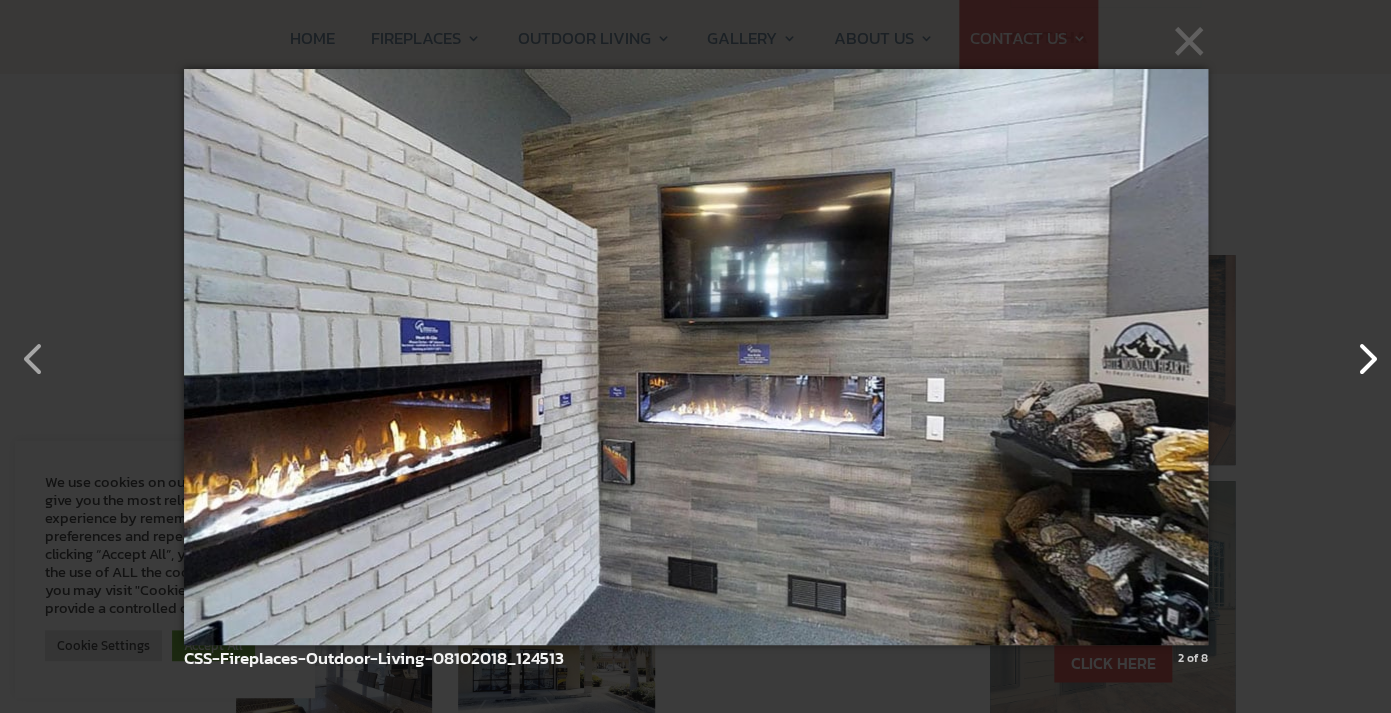 click at bounding box center (1357, 349) 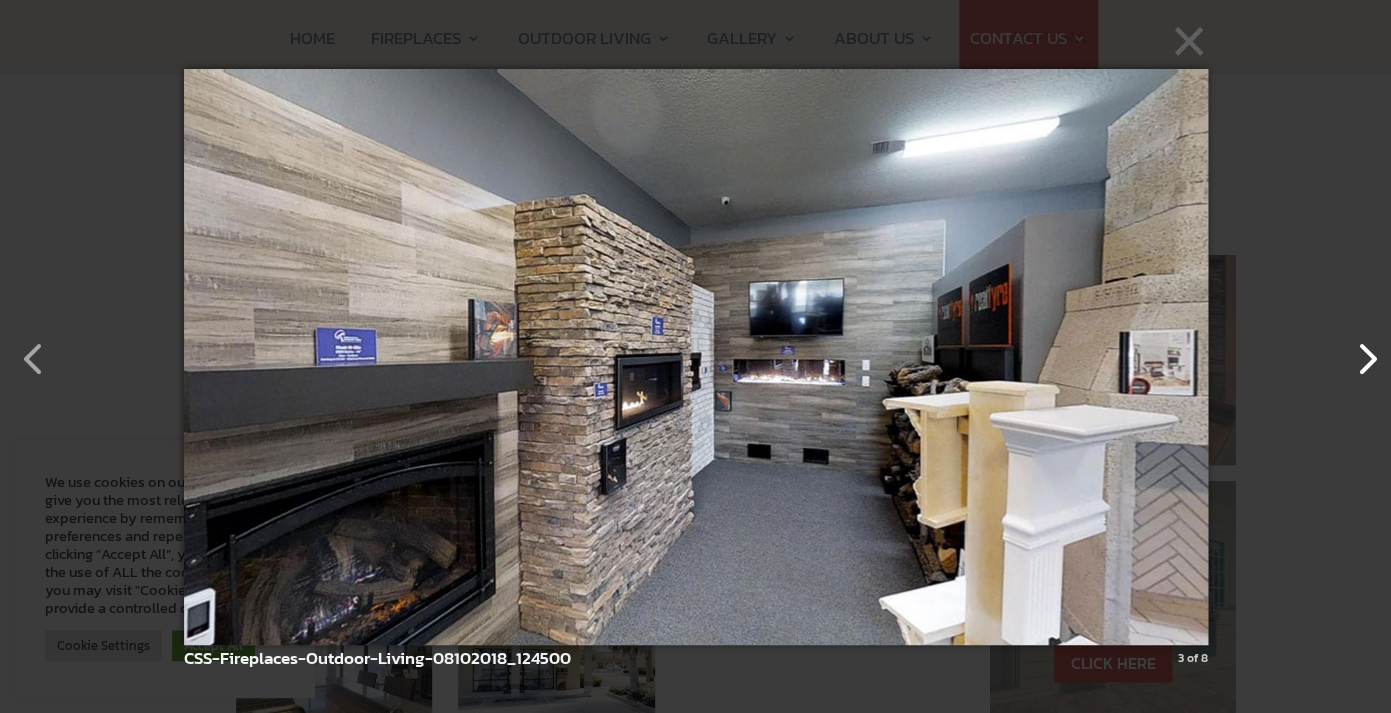click at bounding box center (1357, 349) 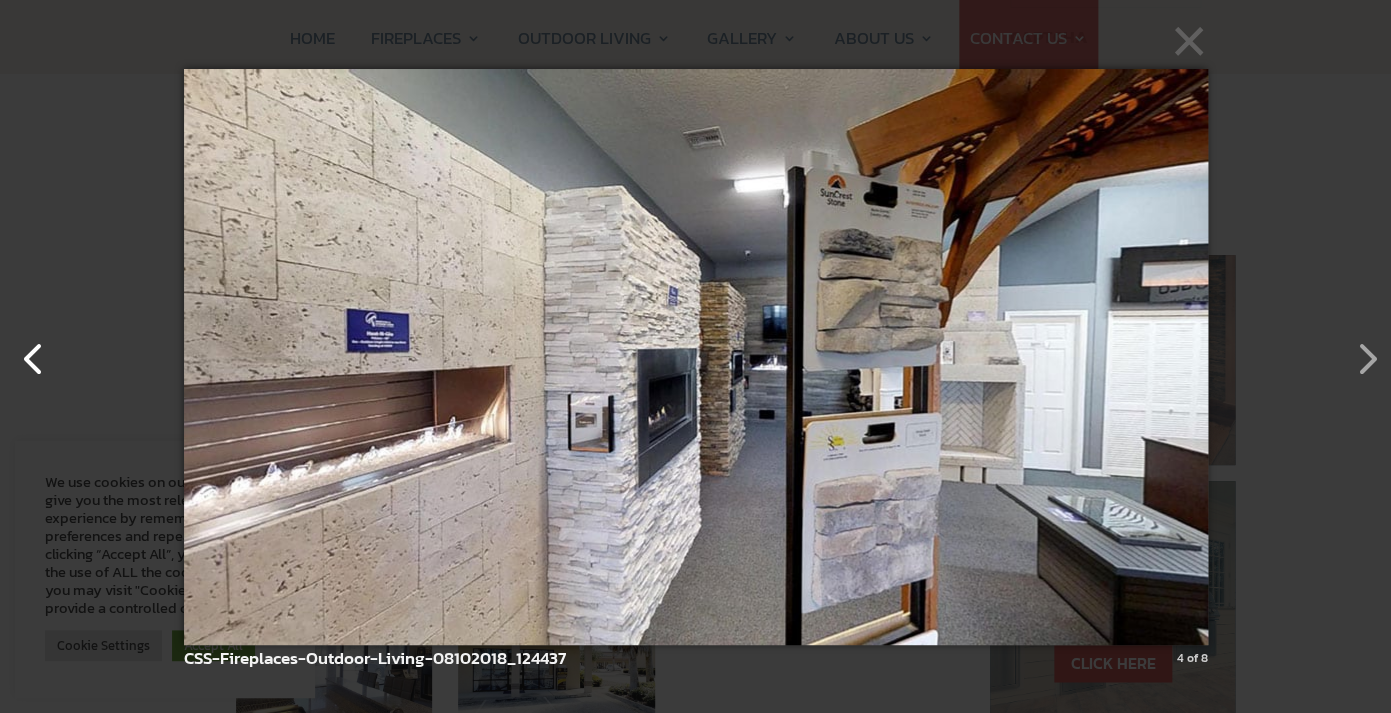 click at bounding box center [24, 349] 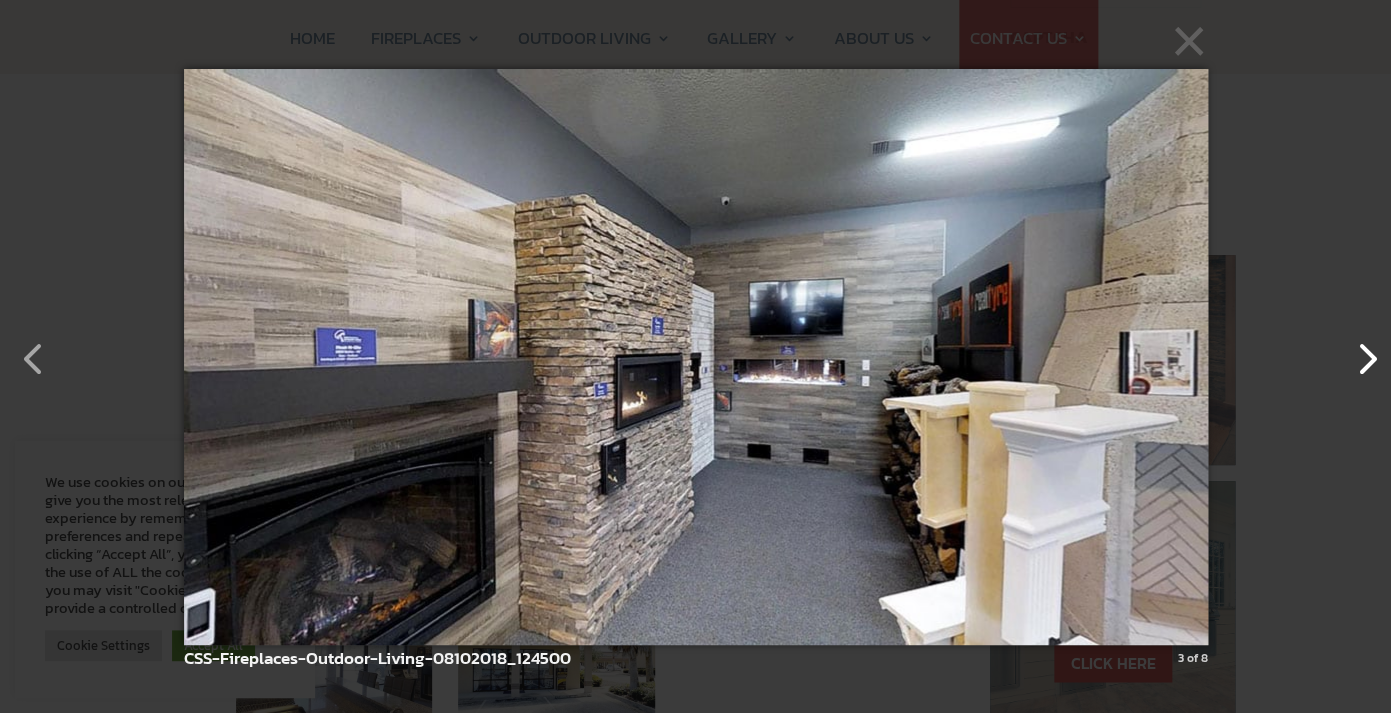 click at bounding box center (1357, 349) 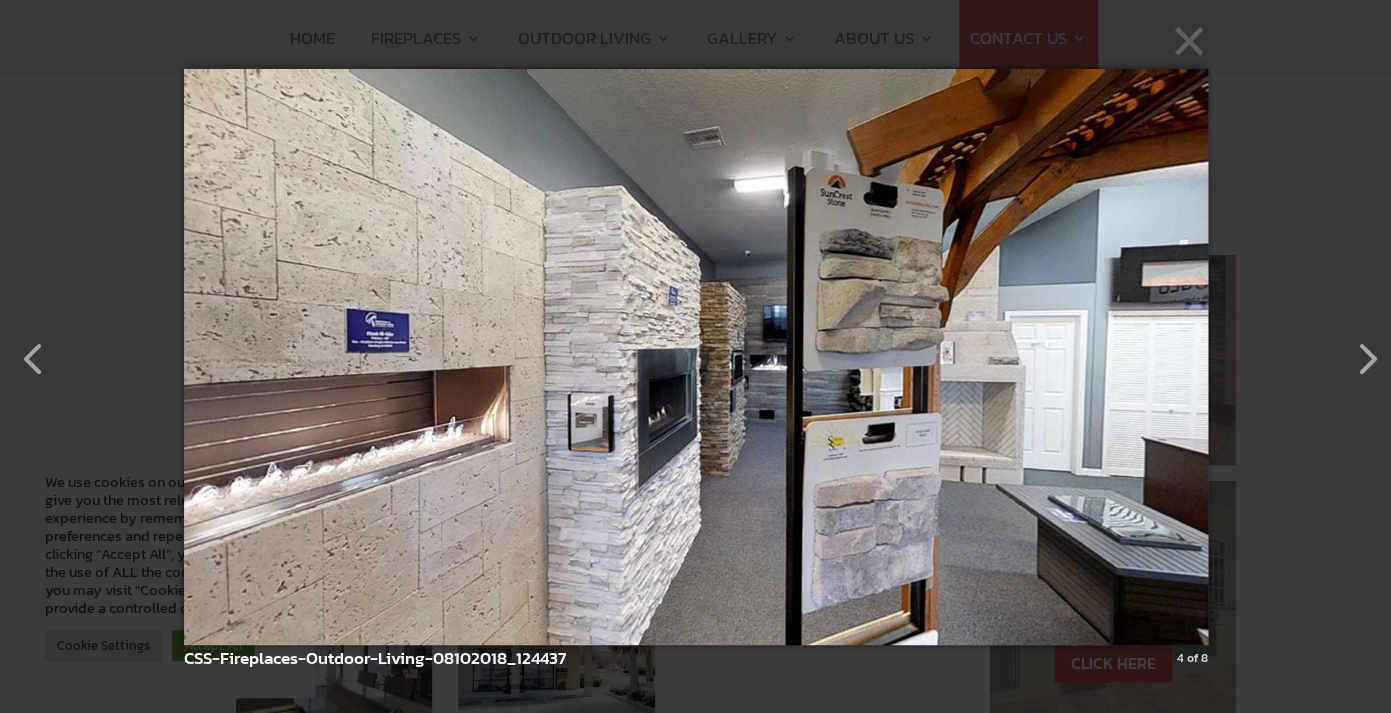 click at bounding box center (696, 357) 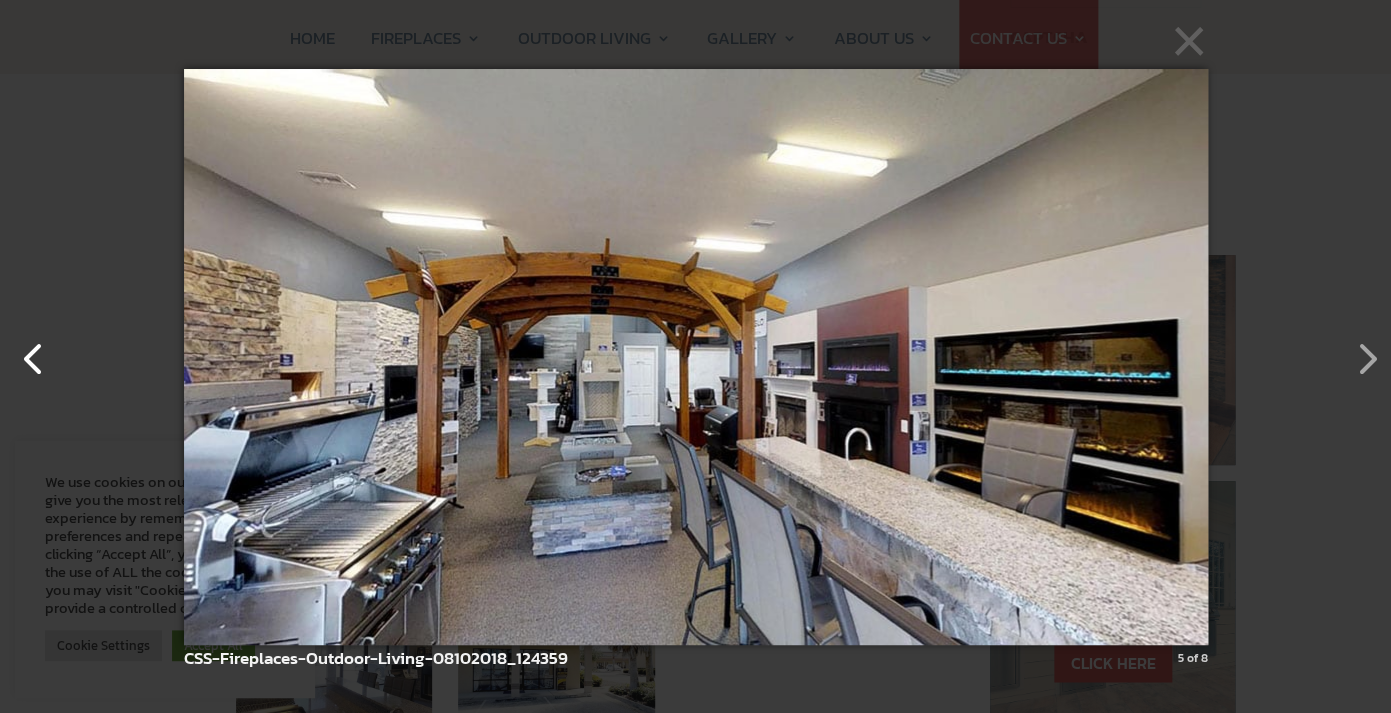 click at bounding box center (24, 349) 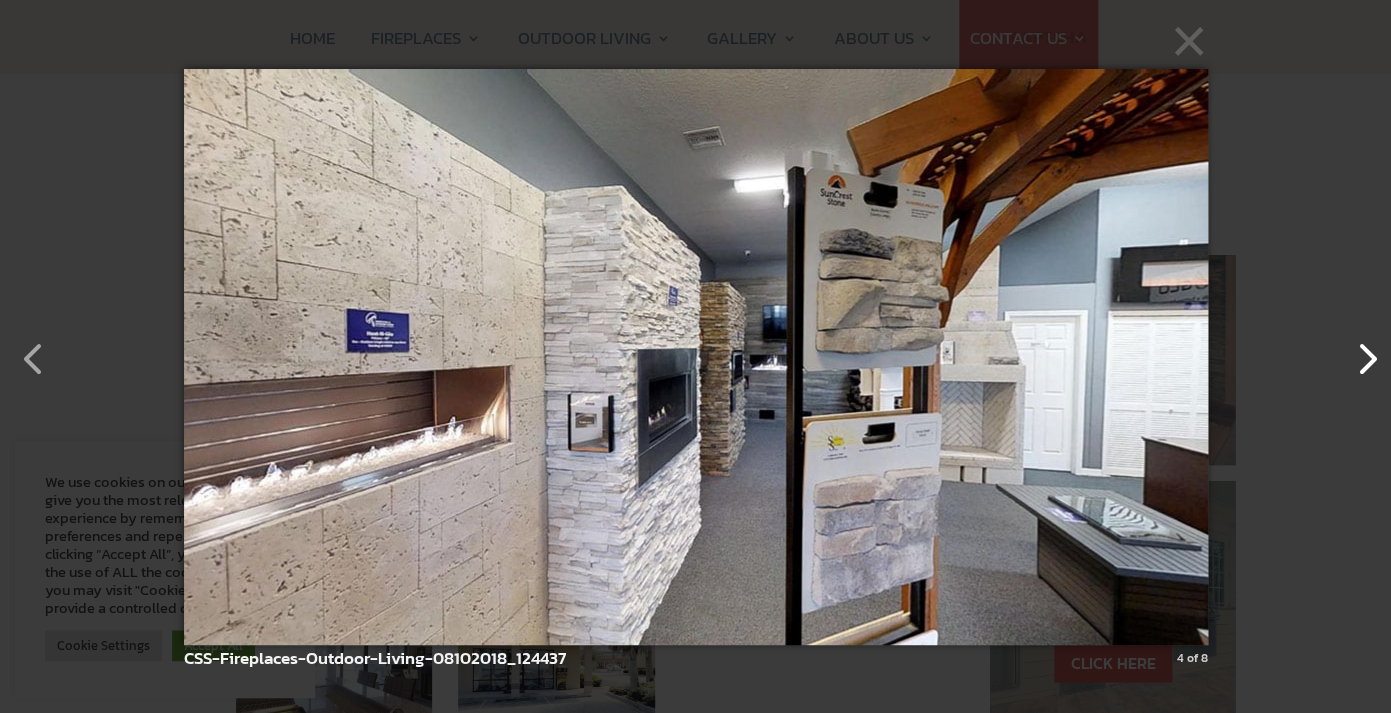 click at bounding box center (1357, 349) 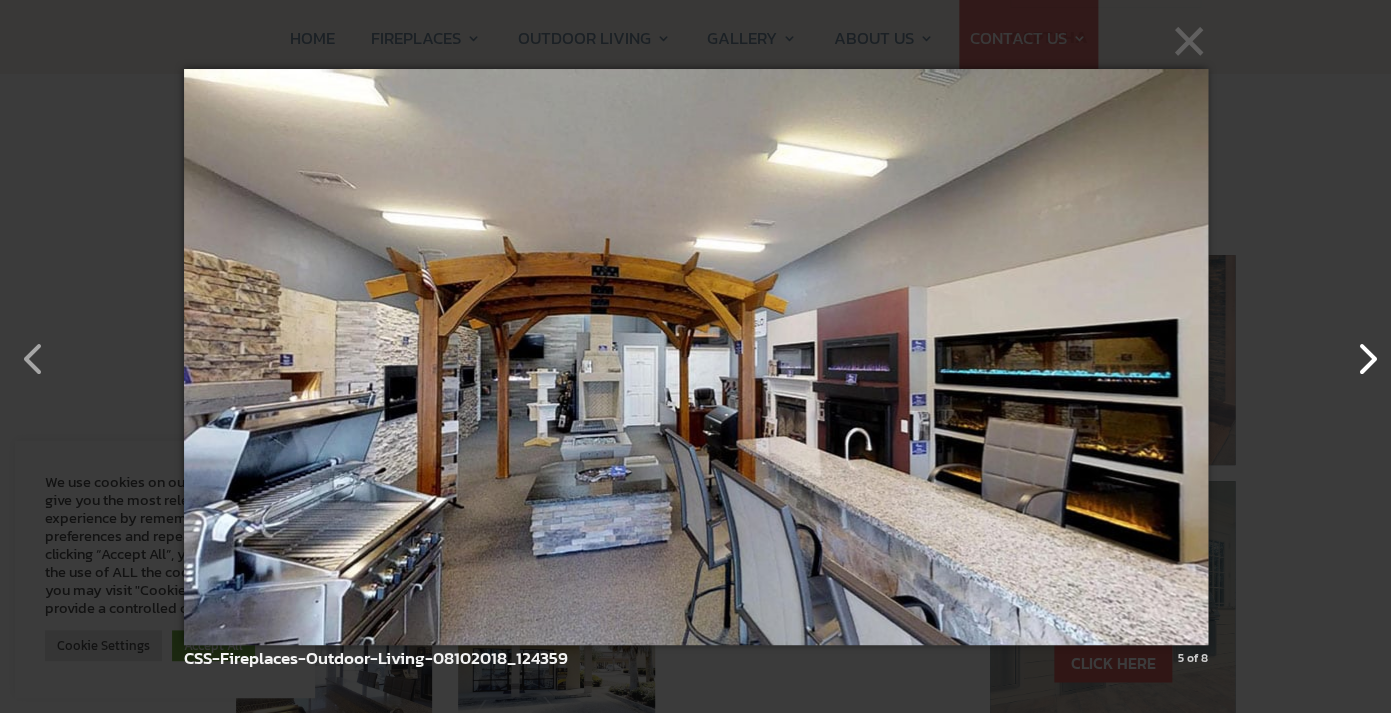 click at bounding box center [1357, 349] 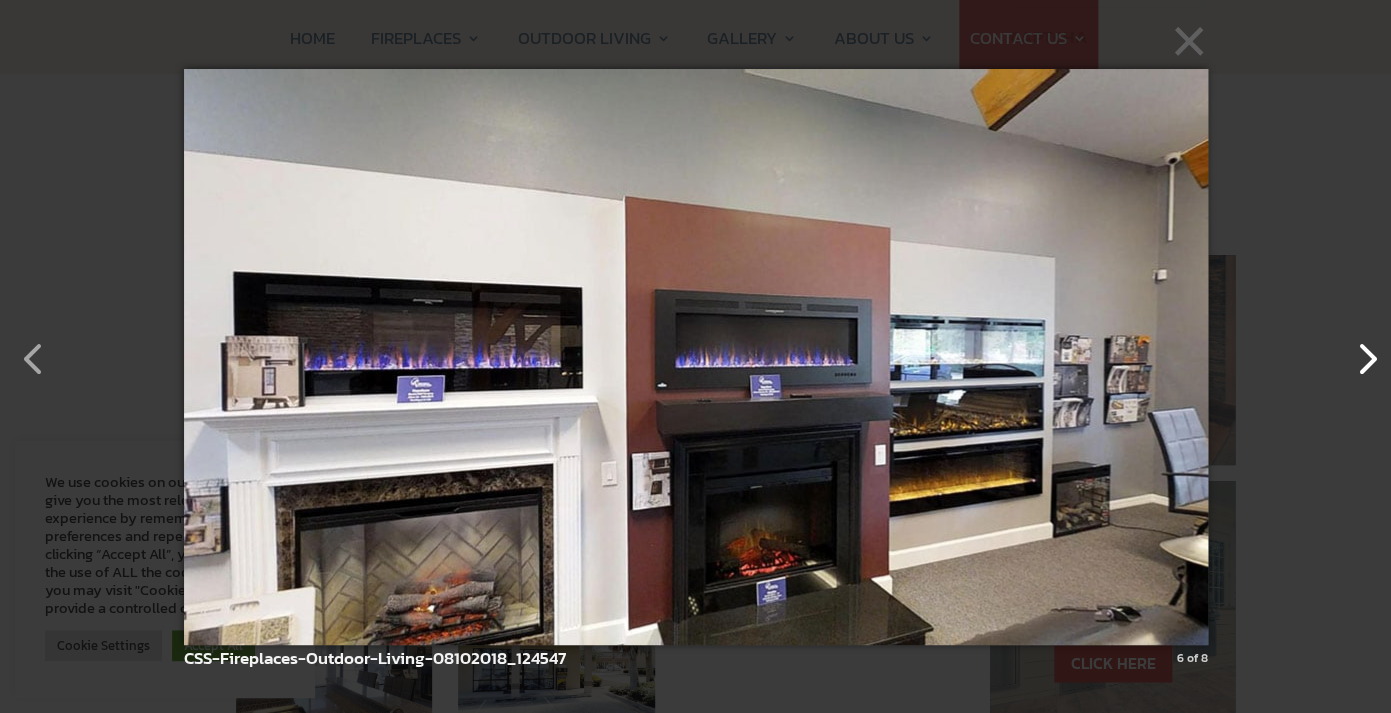 click at bounding box center [1357, 349] 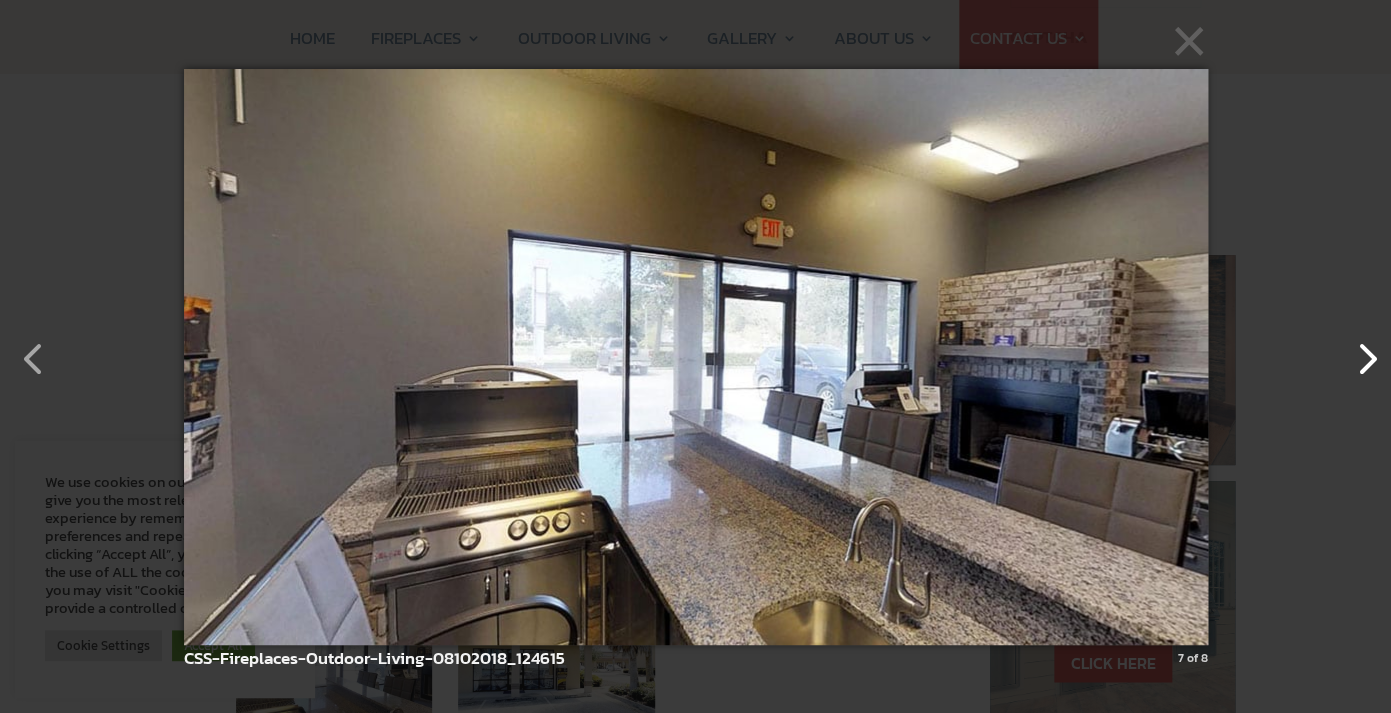 click at bounding box center [1357, 349] 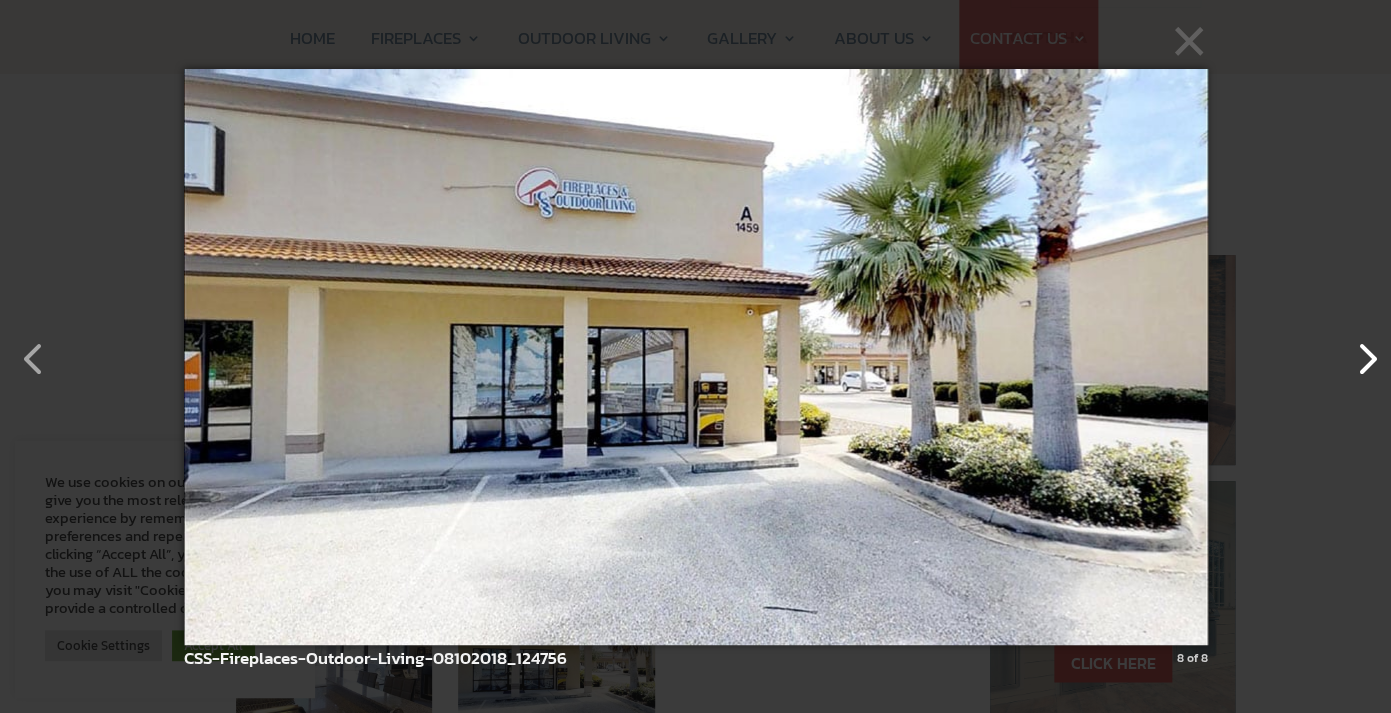 click at bounding box center (1357, 349) 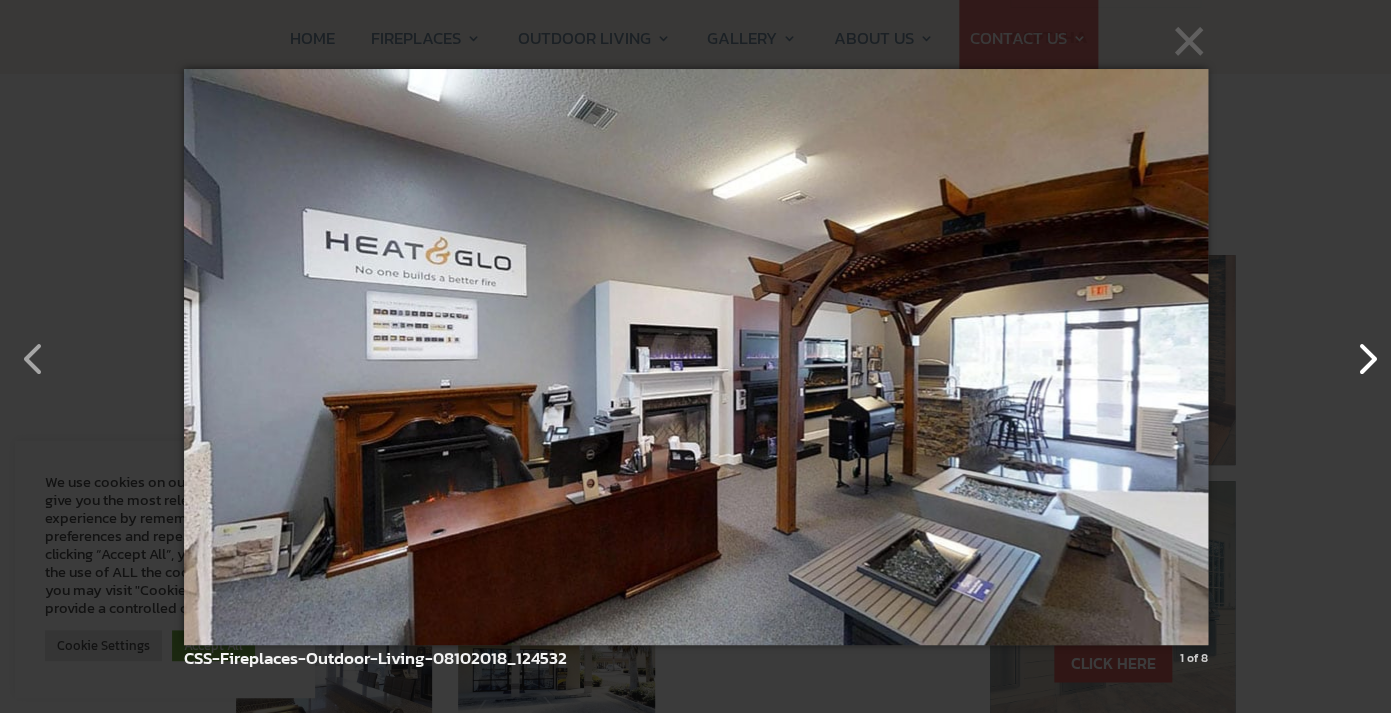 click at bounding box center [1357, 349] 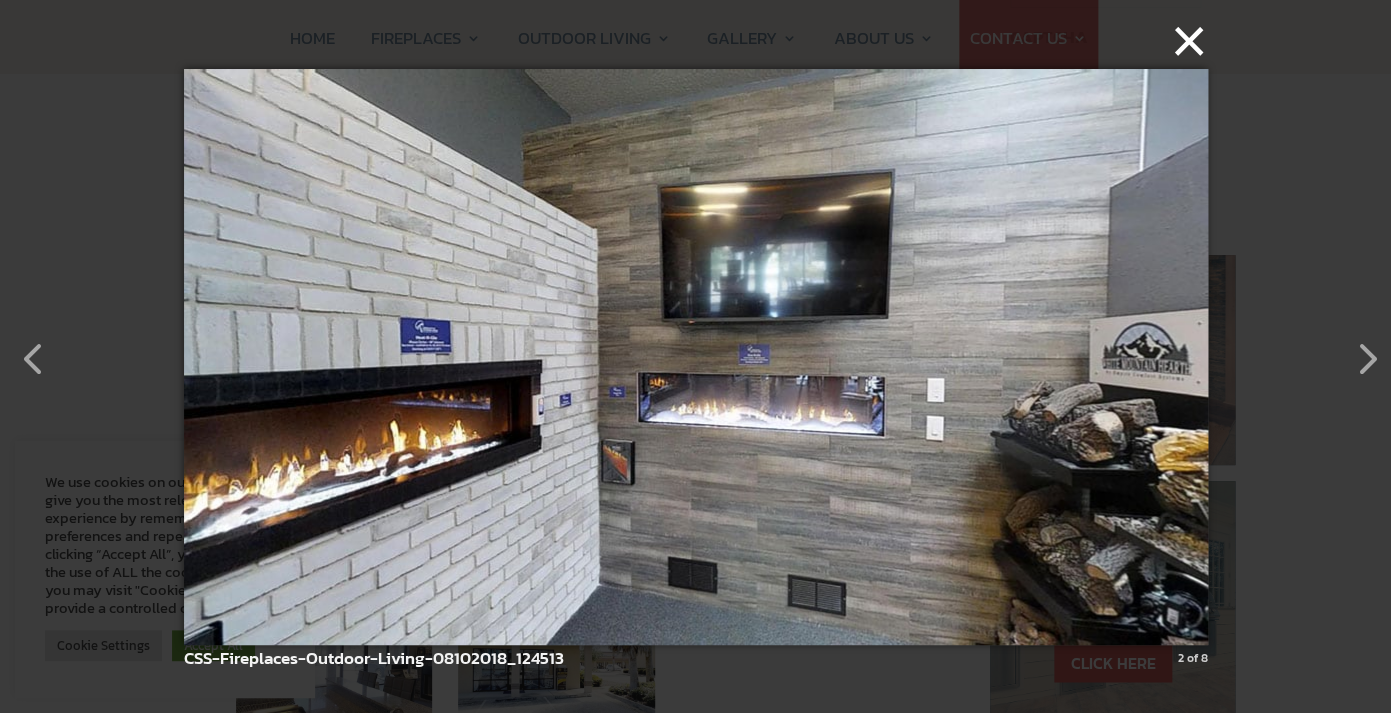 click on "×" at bounding box center (702, 41) 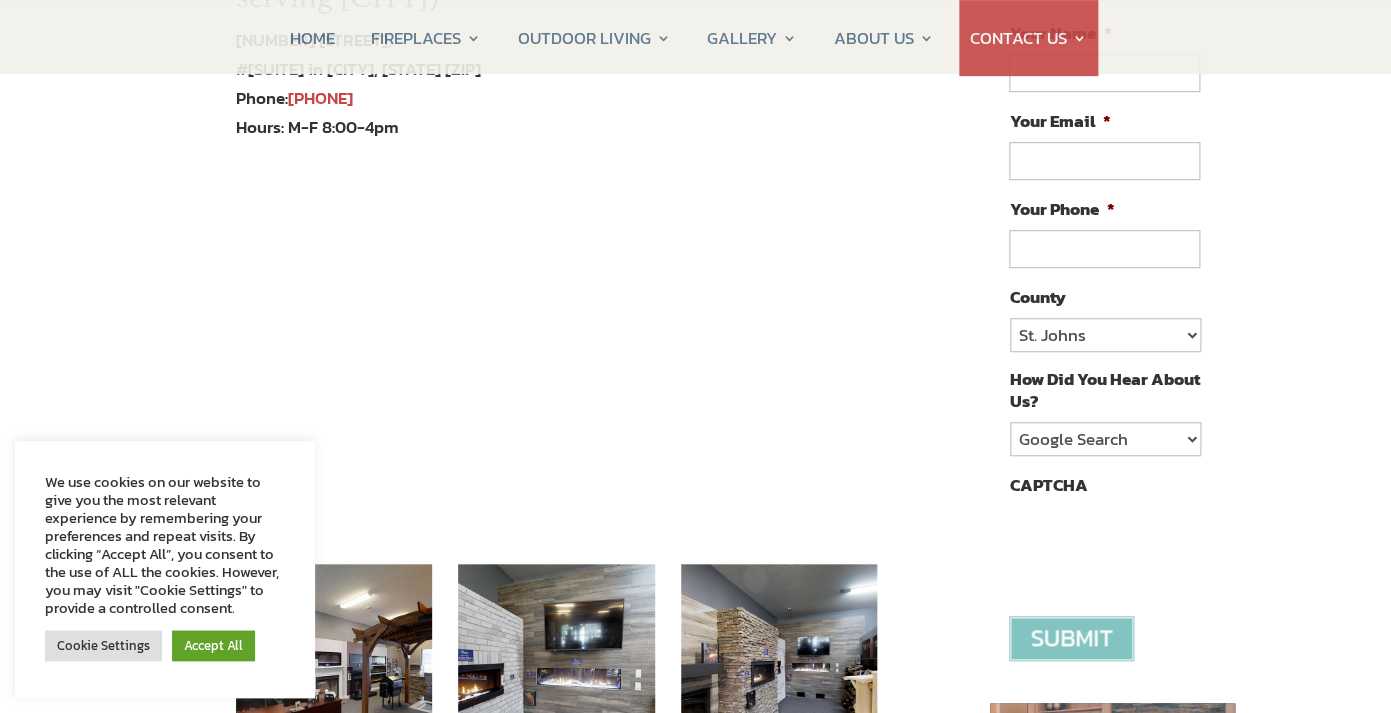 scroll, scrollTop: 347, scrollLeft: 0, axis: vertical 